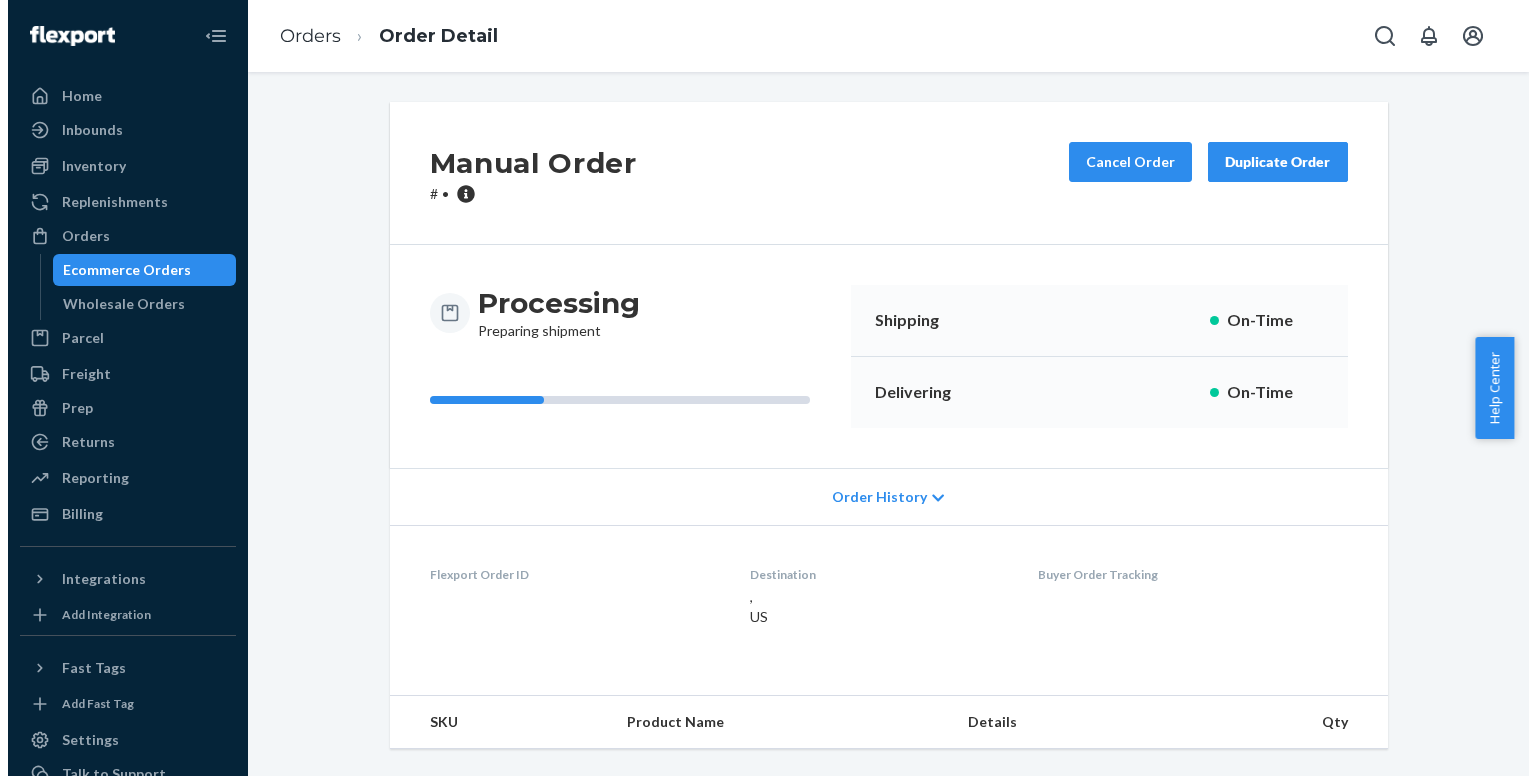 scroll, scrollTop: 0, scrollLeft: 0, axis: both 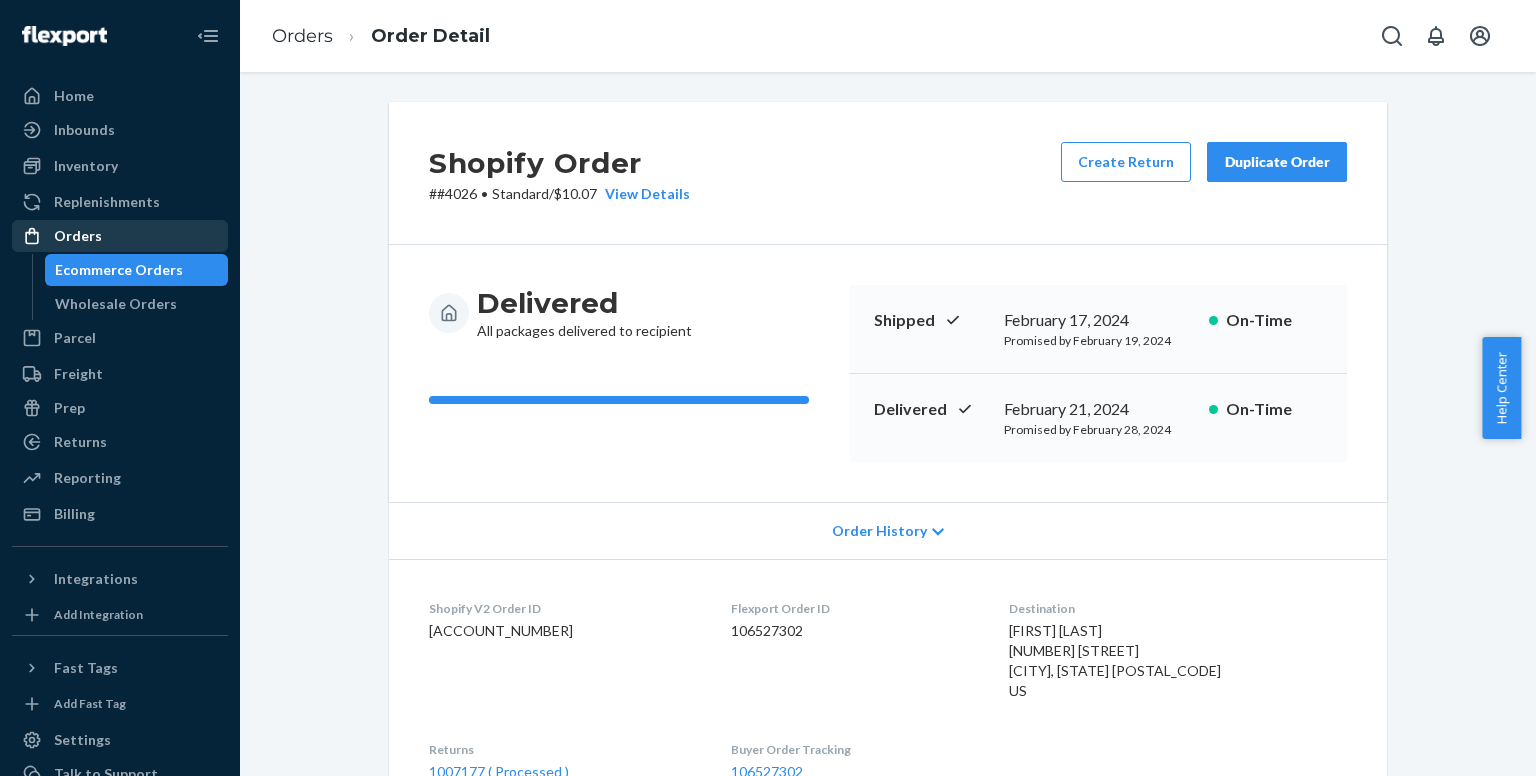 click on "Orders" at bounding box center [78, 236] 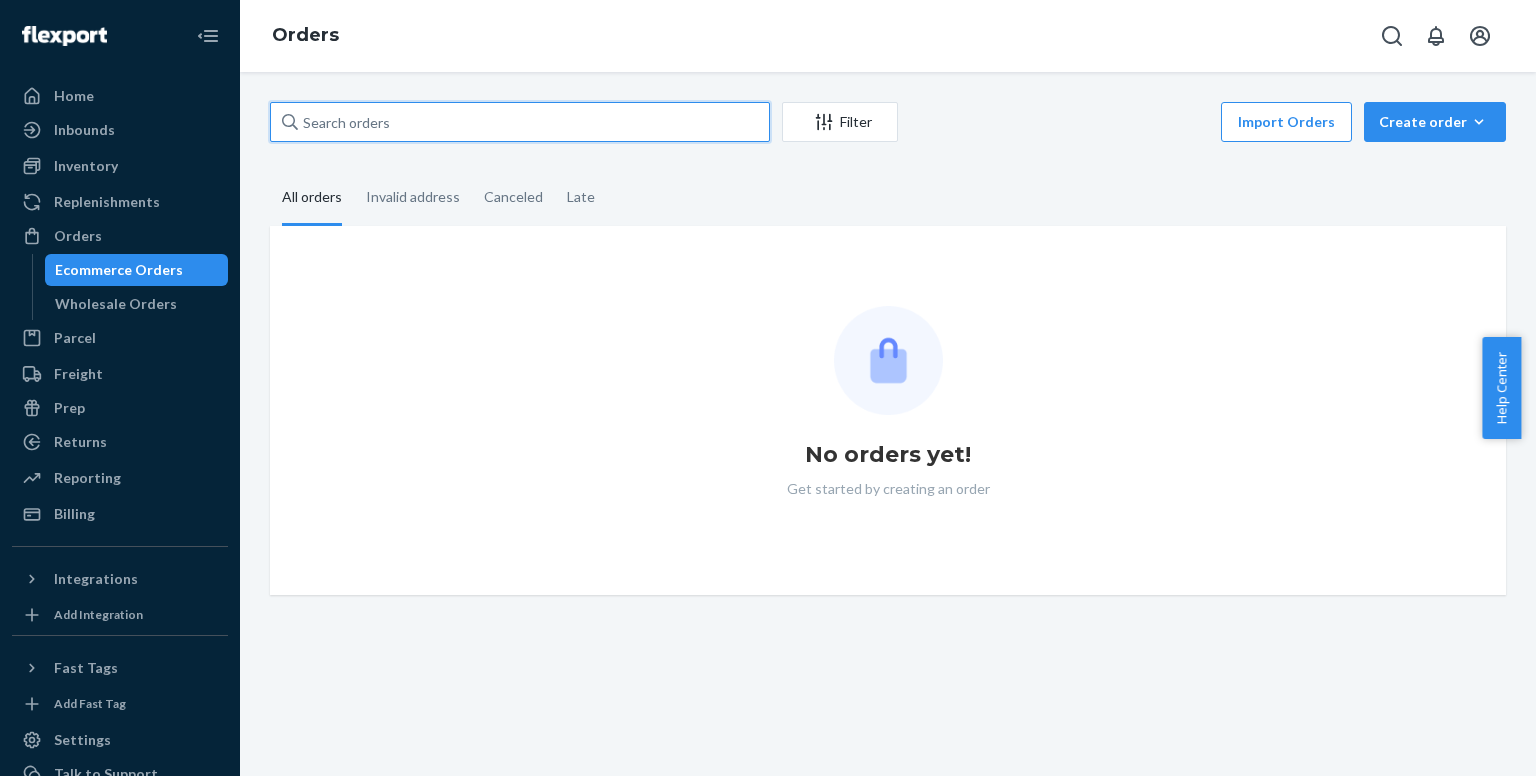 click at bounding box center [520, 122] 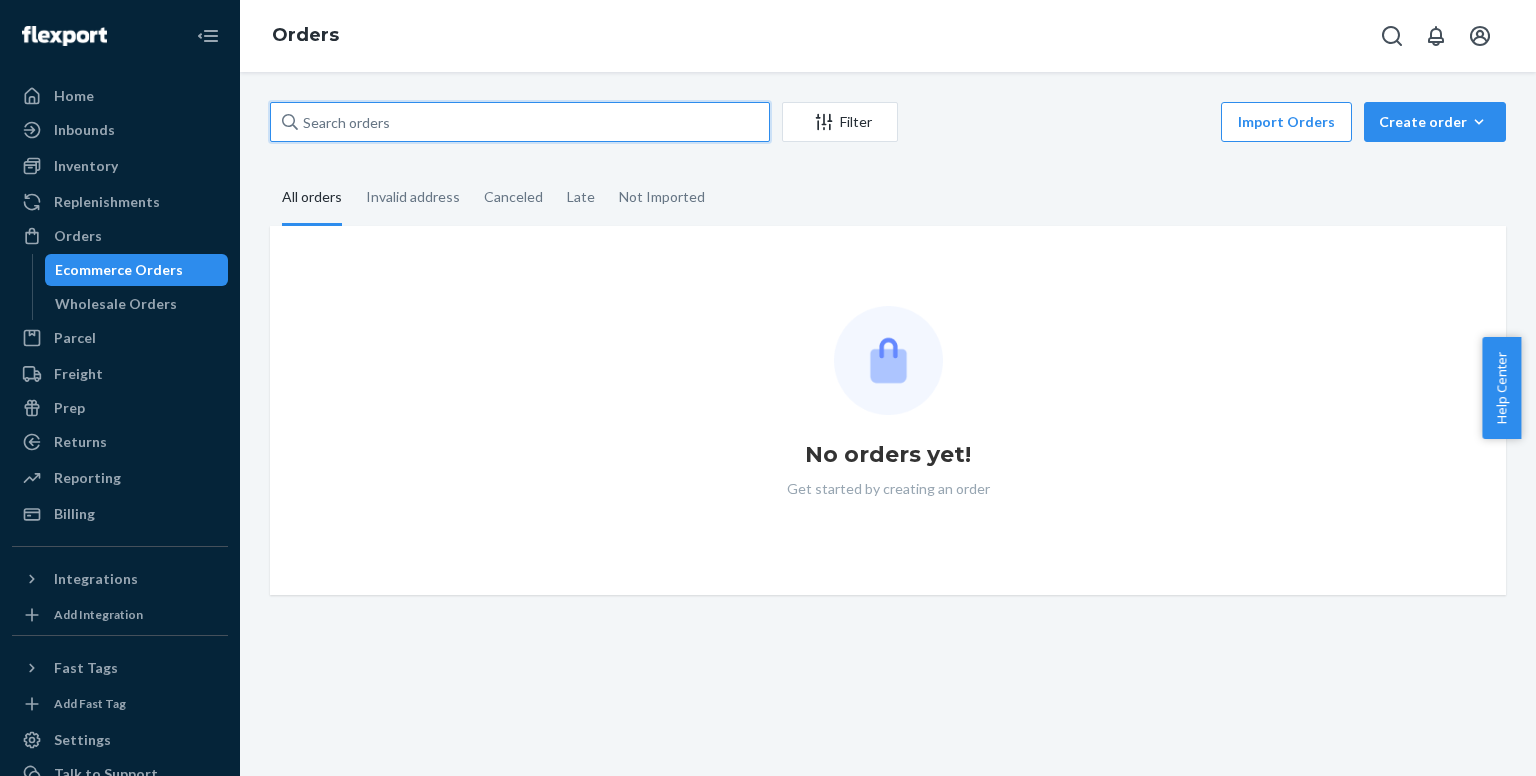 paste on "[FIRST] [LAST]" 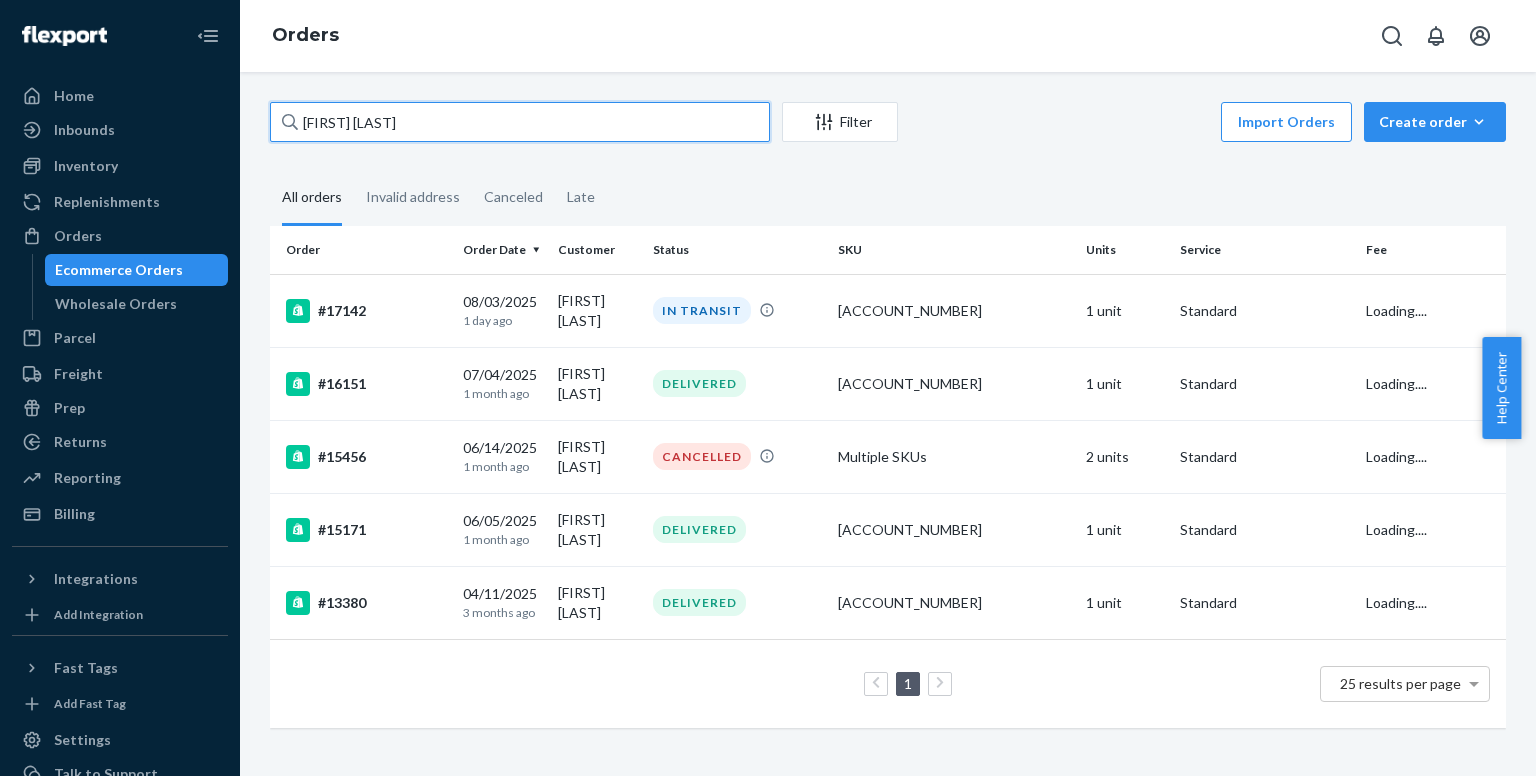 type on "[FIRST] [LAST]" 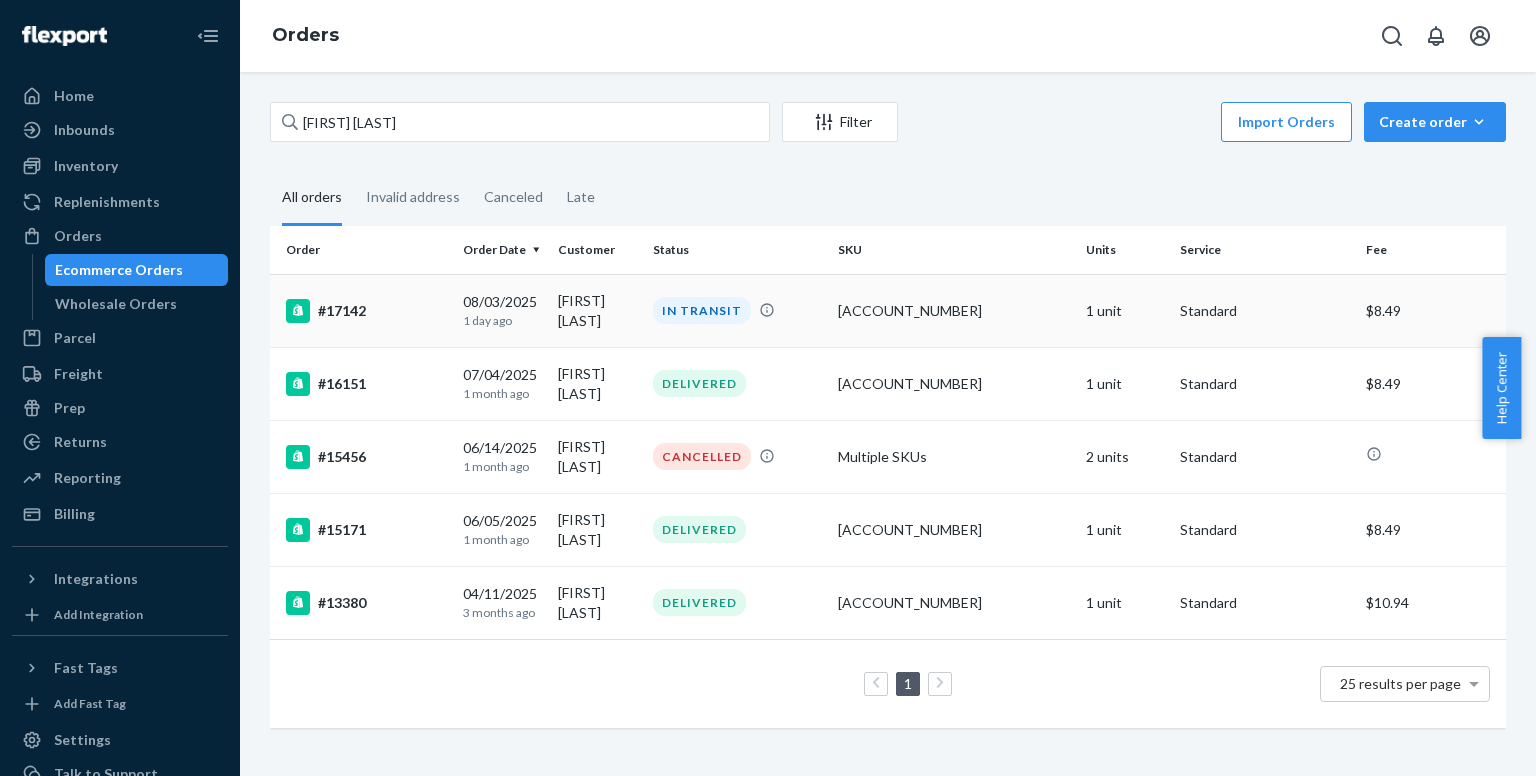 click on "#17142" at bounding box center (366, 311) 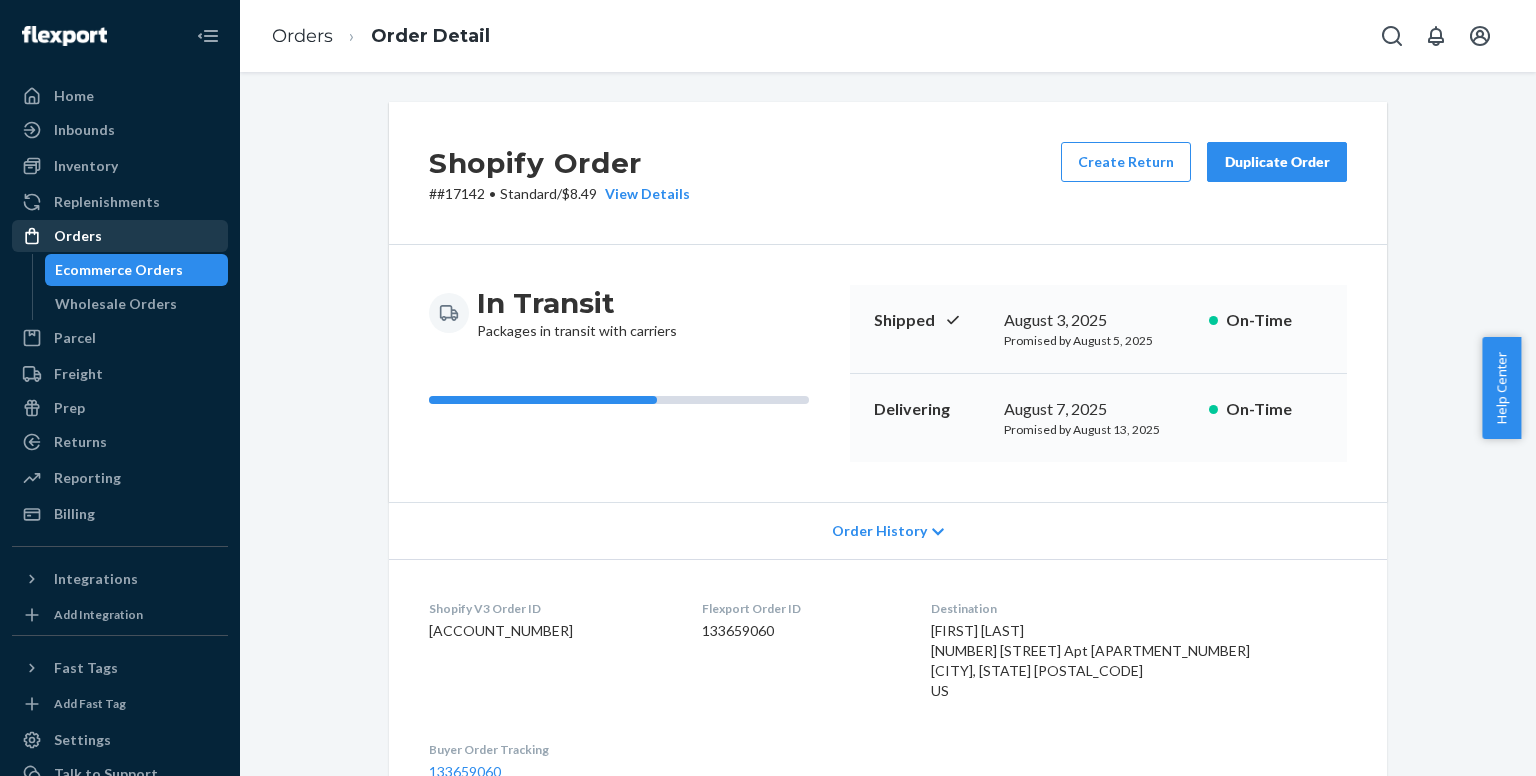 click on "Orders" at bounding box center (120, 236) 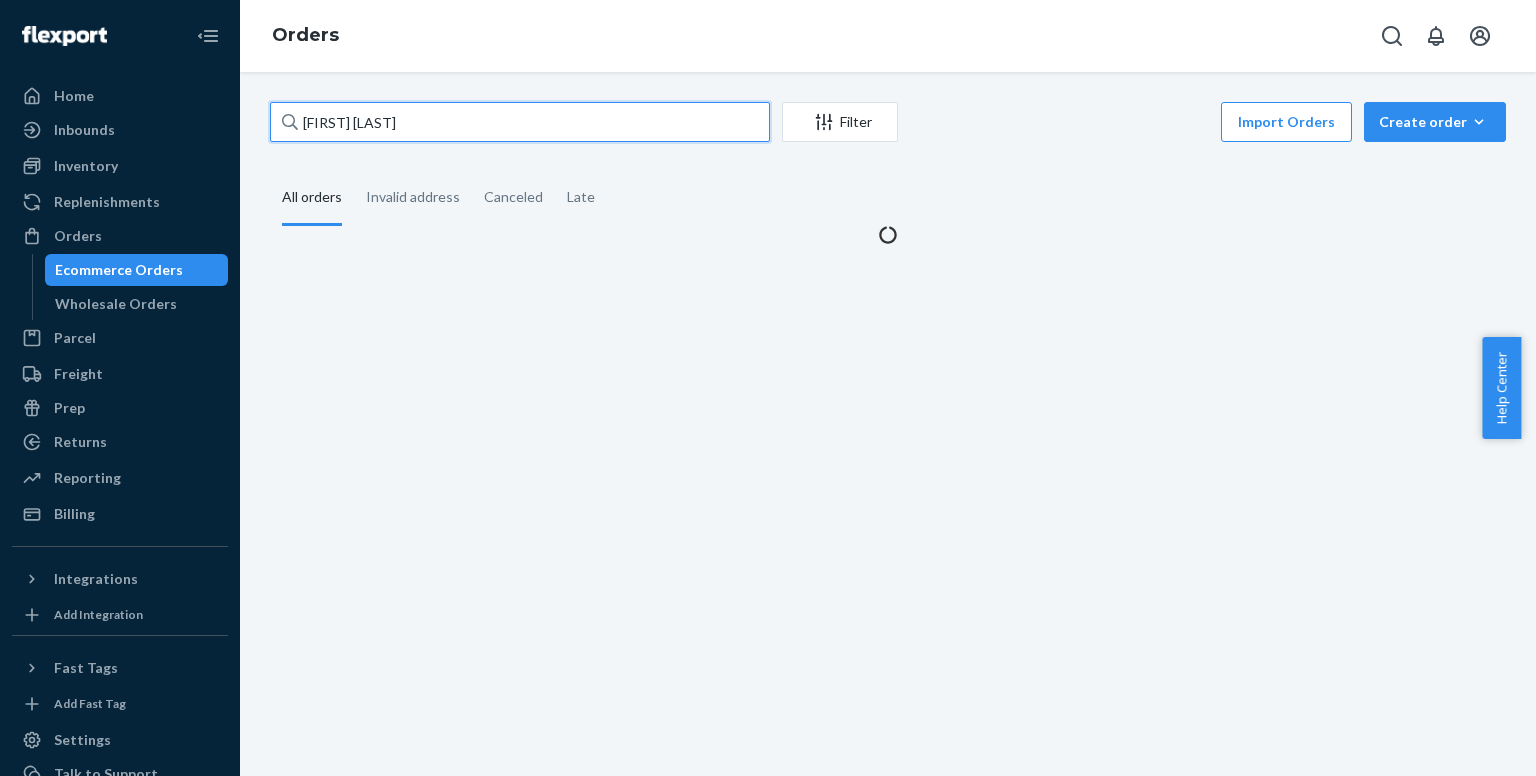 drag, startPoint x: 409, startPoint y: 121, endPoint x: 259, endPoint y: 121, distance: 150 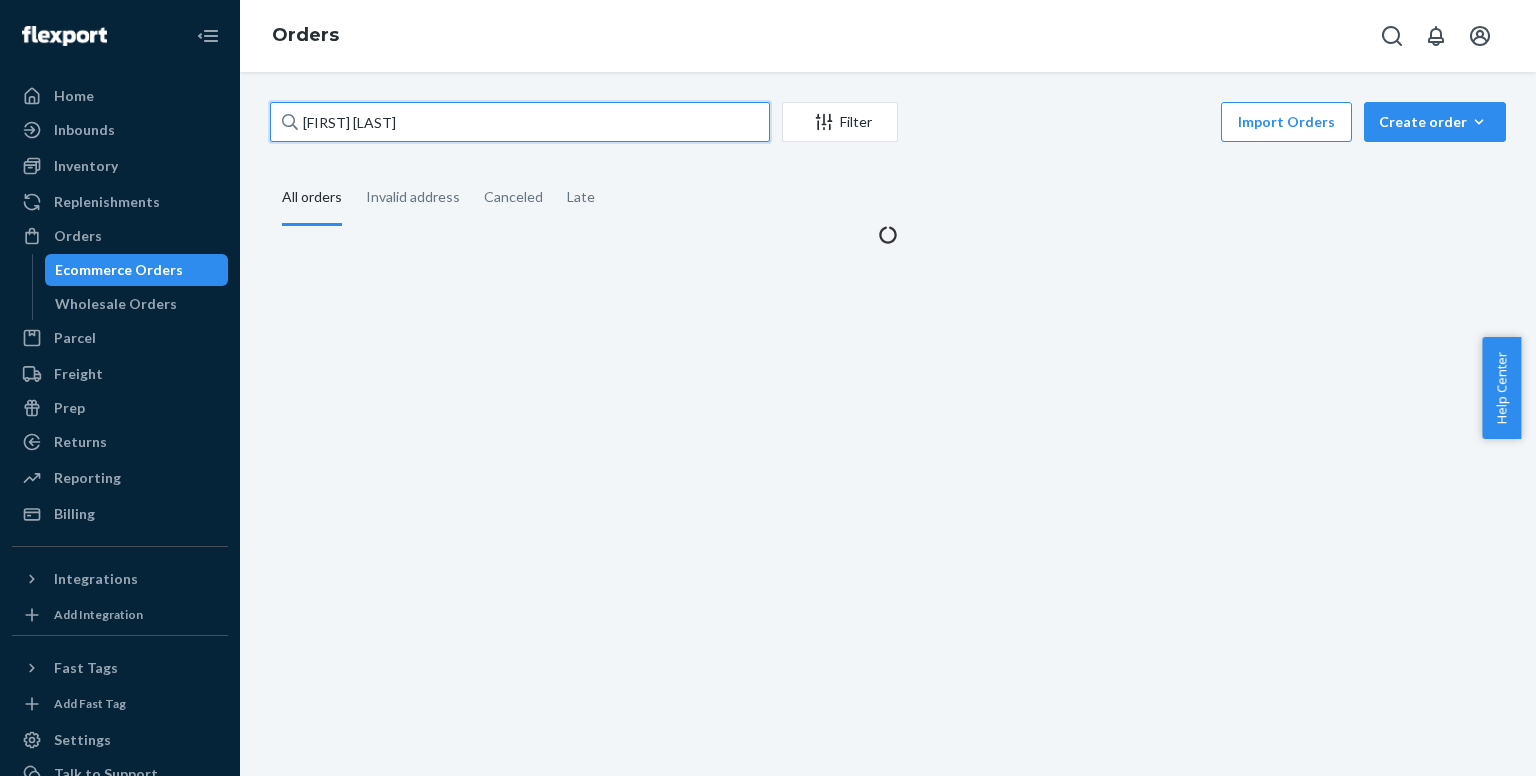 click on "[FIRST] [LAST] Filter Import Orders Create order Ecommerce order Removal order All orders Invalid address Canceled Late" at bounding box center [888, 173] 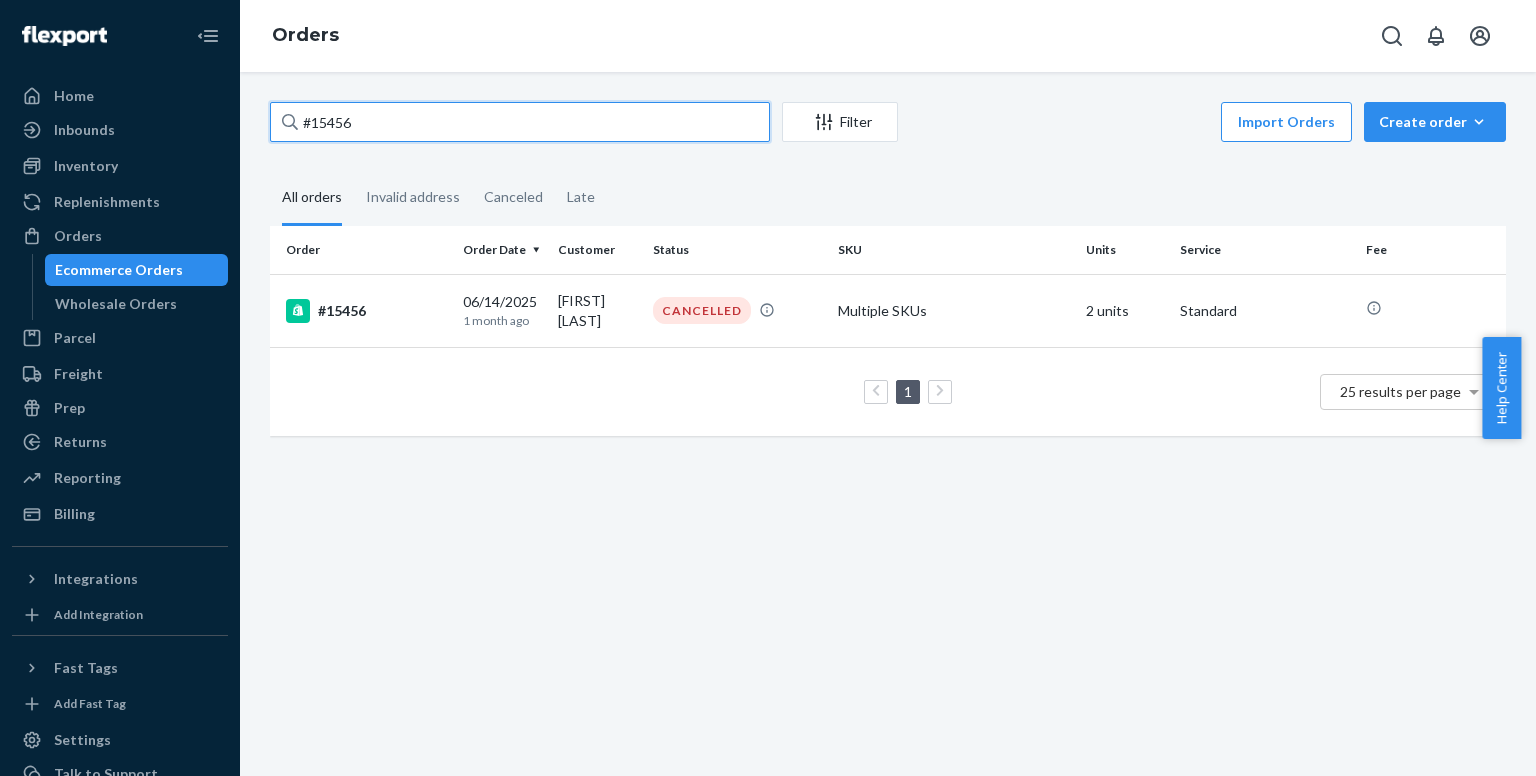 drag, startPoint x: 416, startPoint y: 124, endPoint x: 259, endPoint y: 120, distance: 157.05095 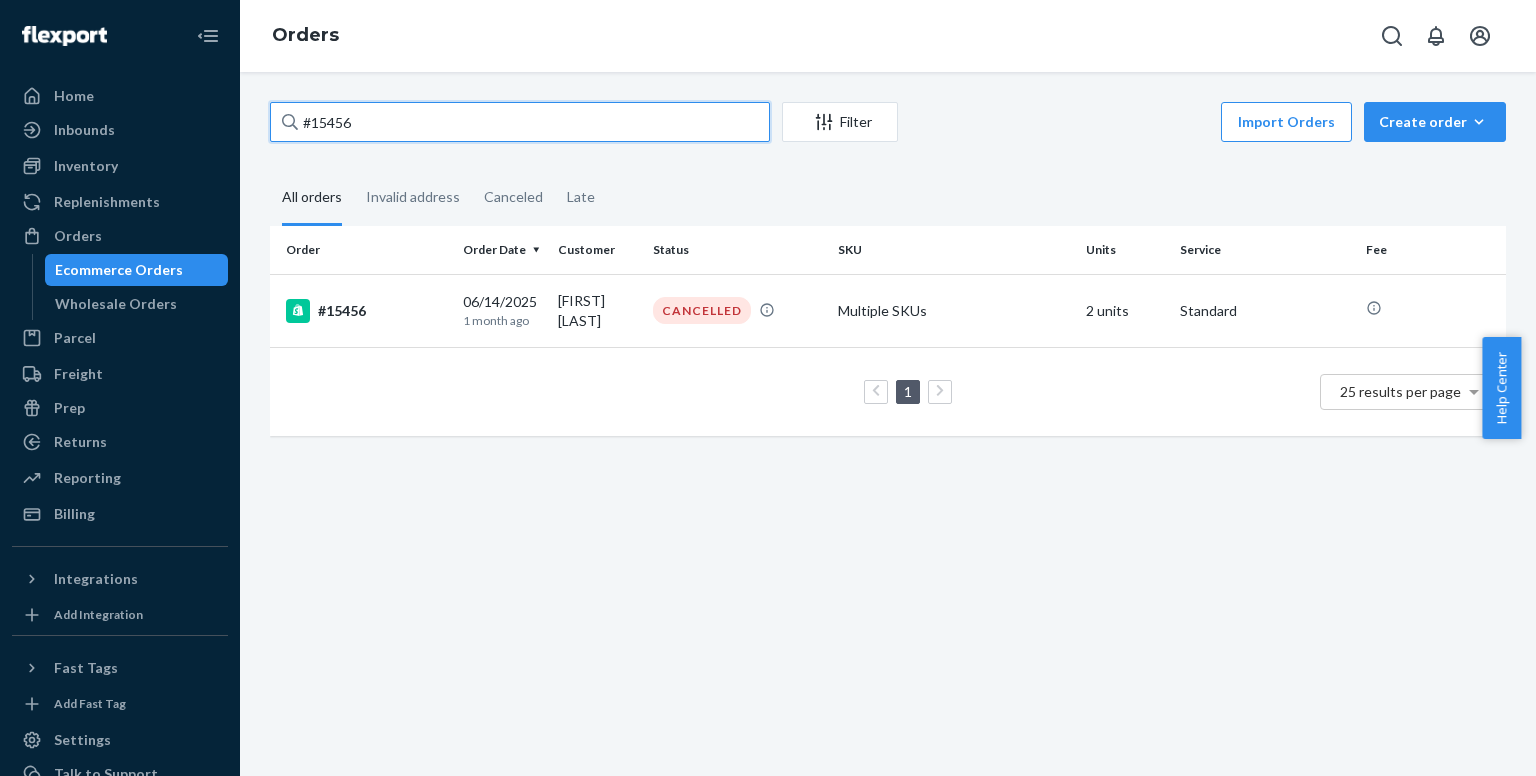 paste on "[EMAIL]" 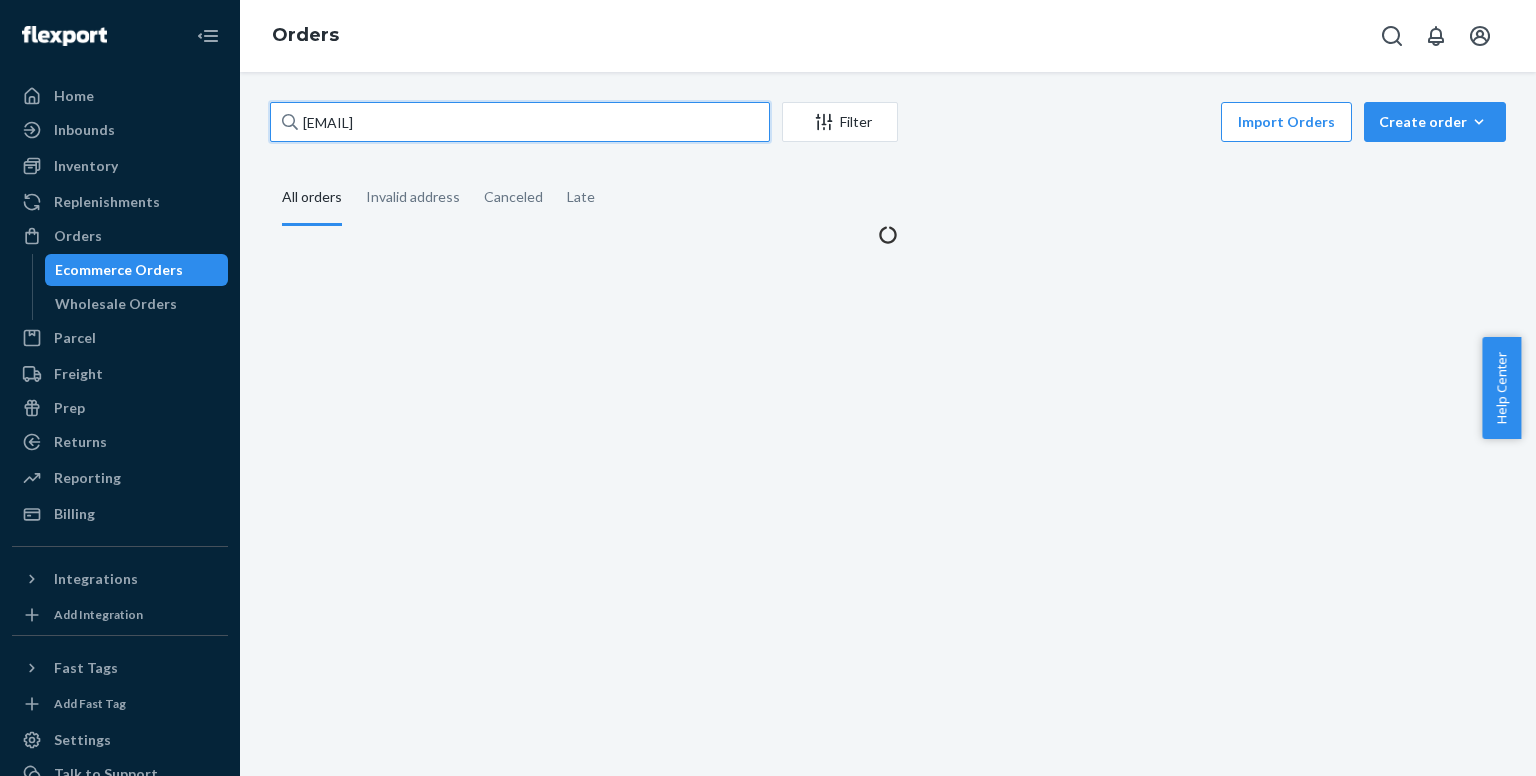 type on "[EMAIL]" 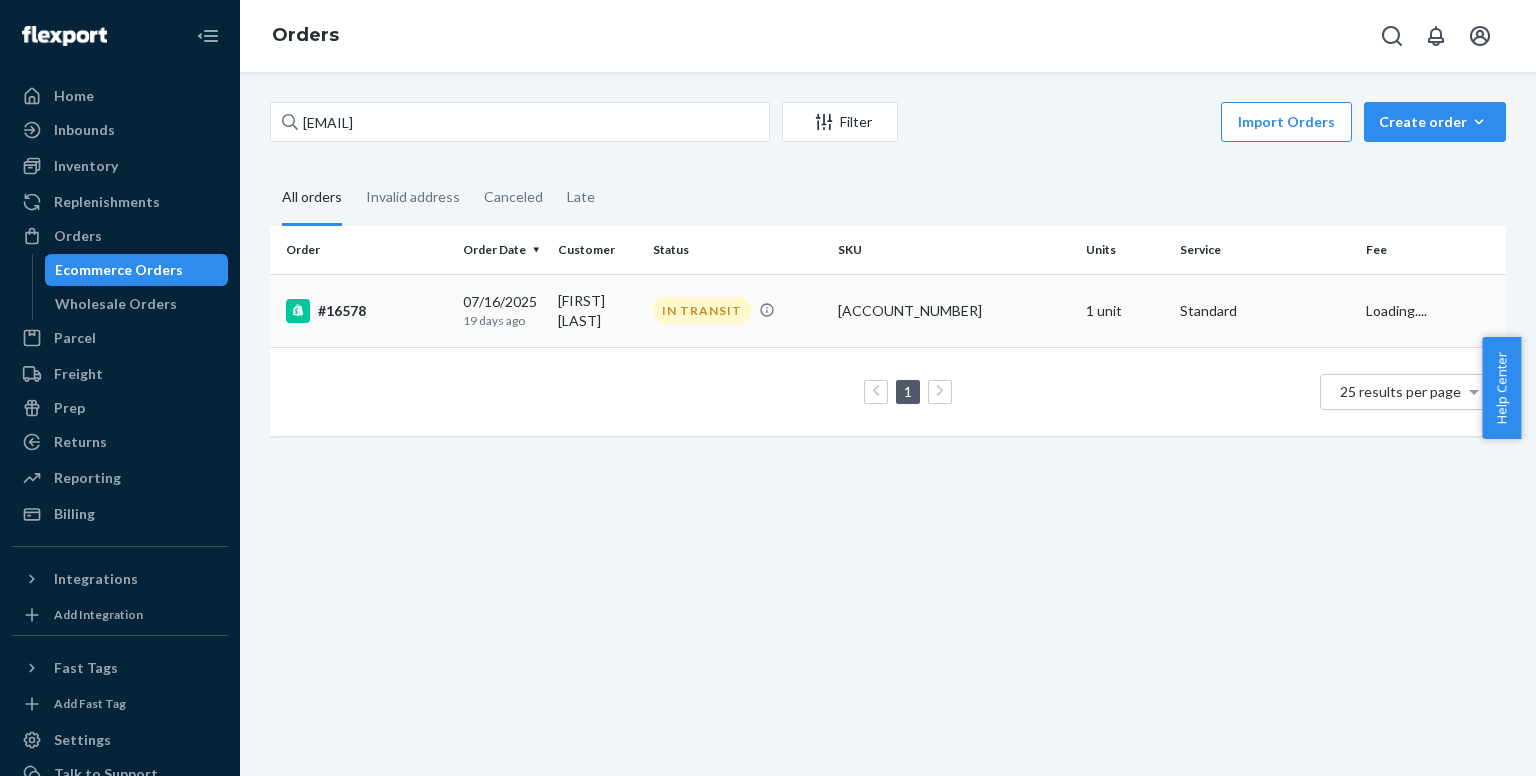 click on "#16578" at bounding box center [366, 311] 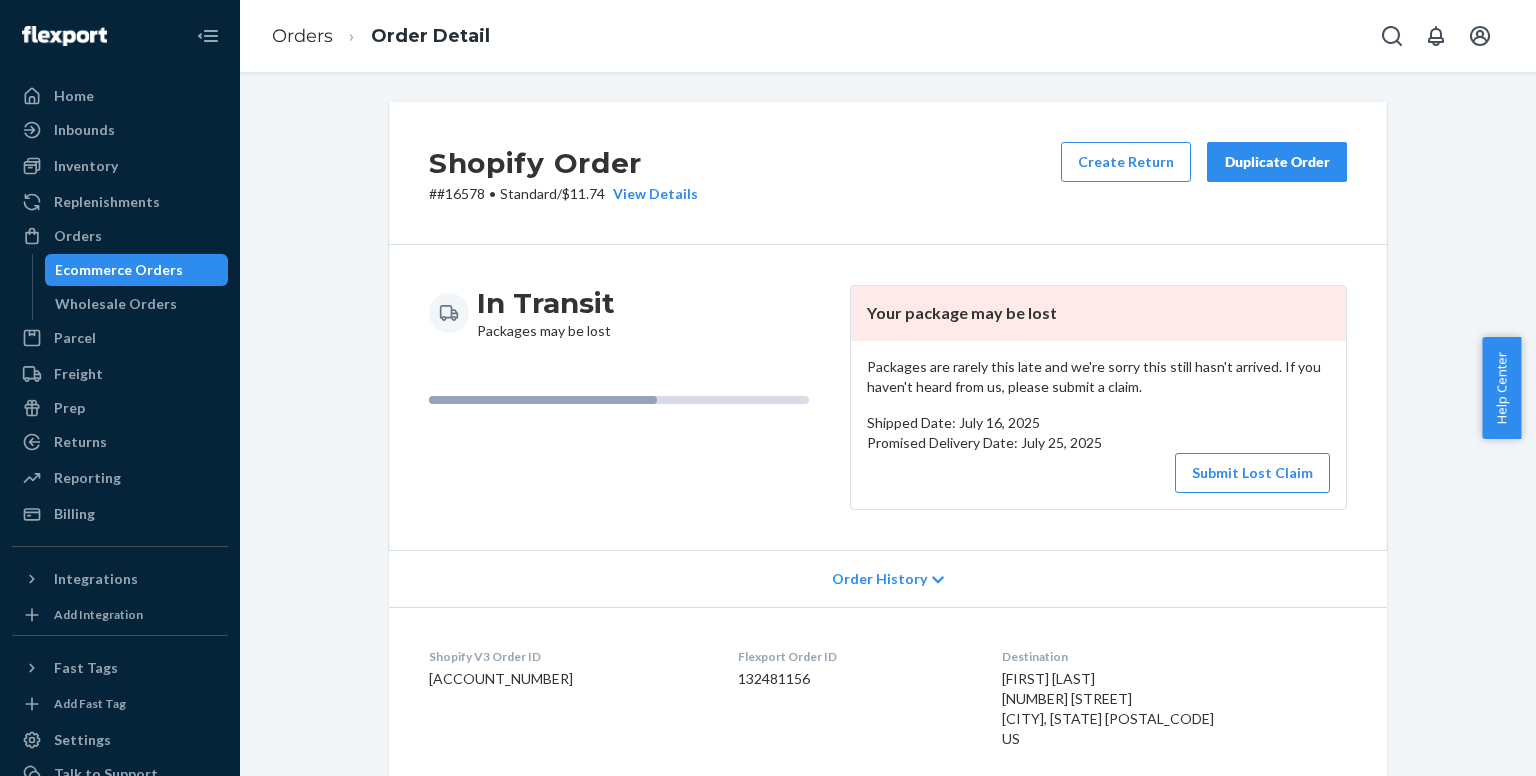 click on "Duplicate Order" at bounding box center [1277, 162] 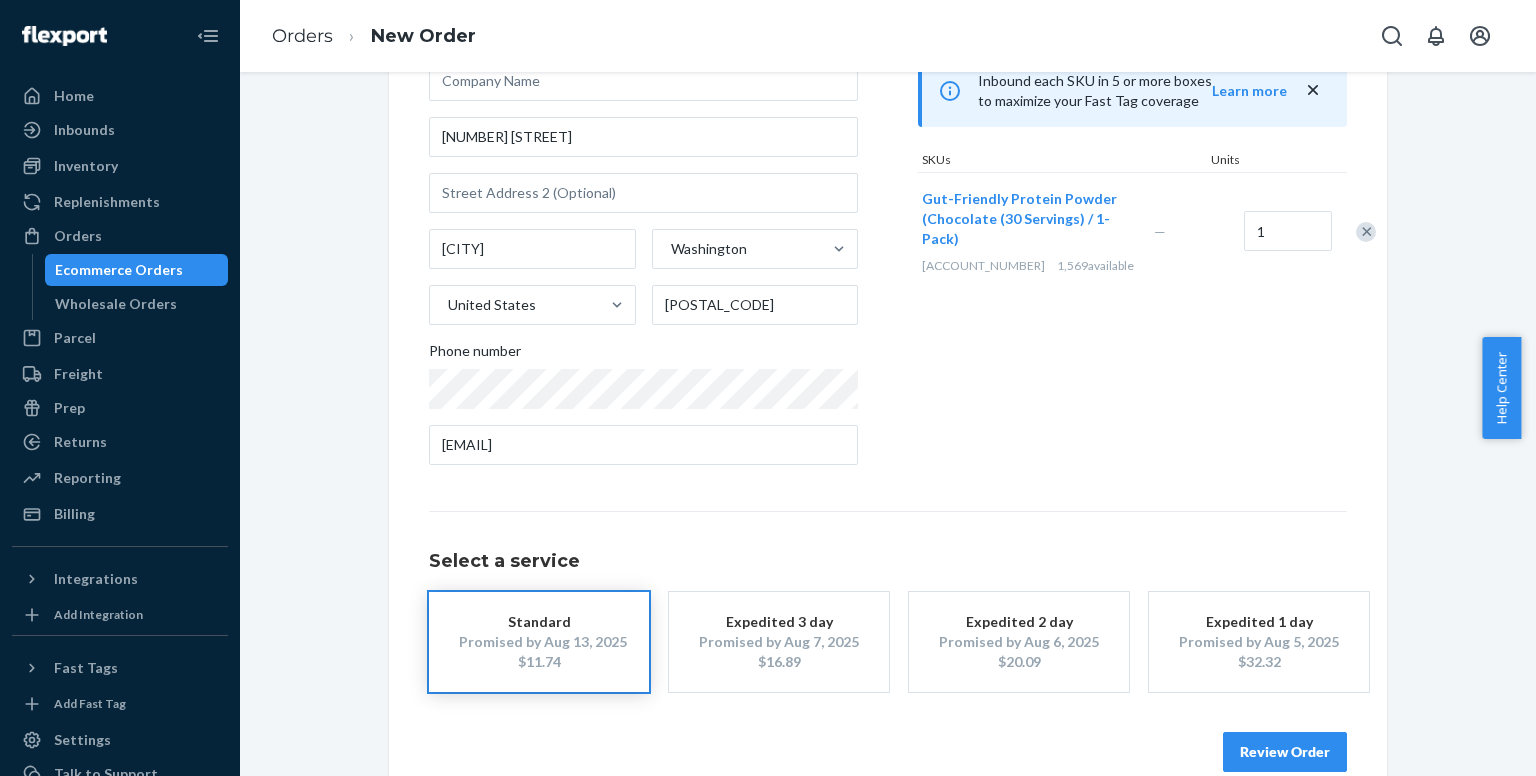 scroll, scrollTop: 234, scrollLeft: 0, axis: vertical 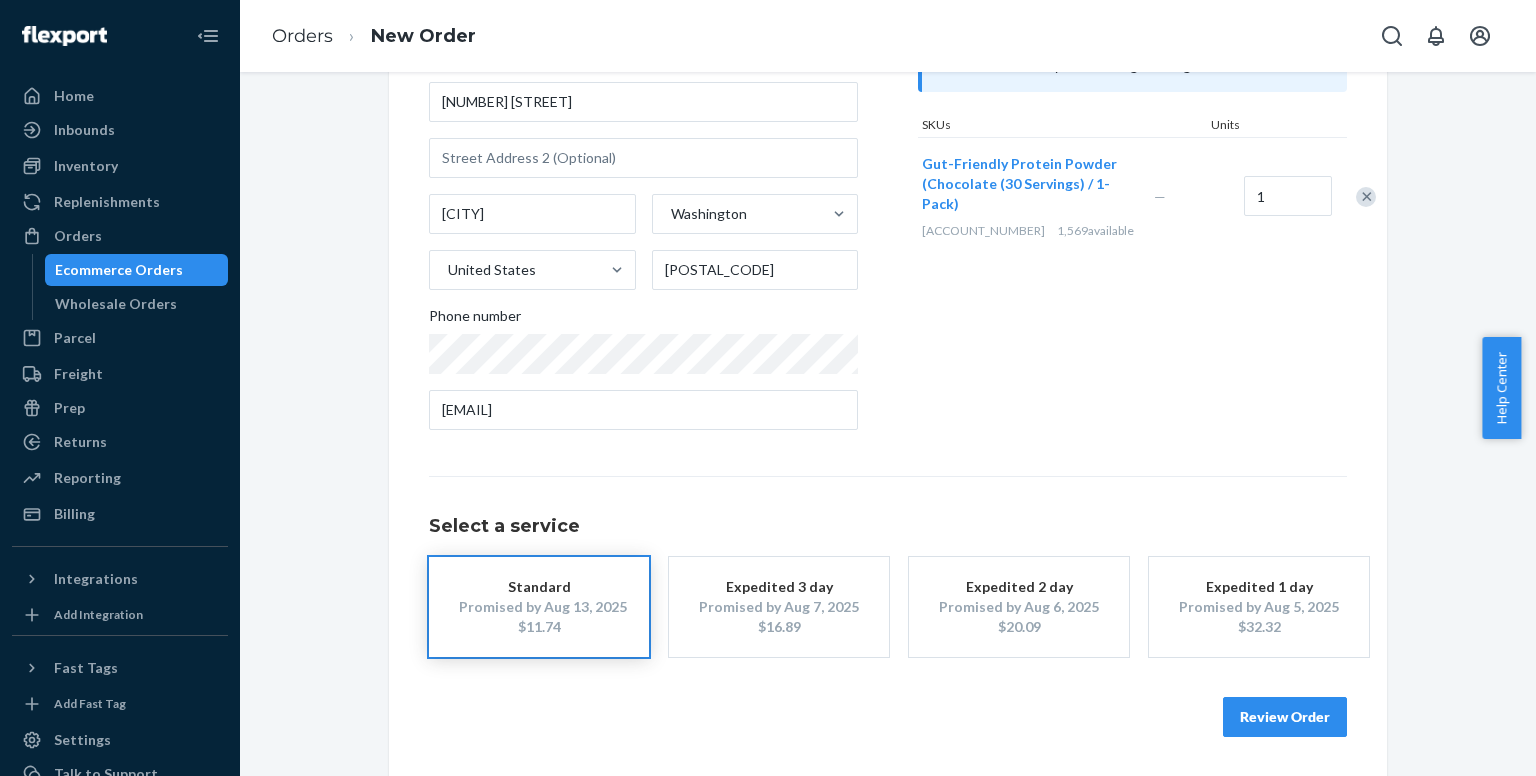 click on "$16.89" at bounding box center [779, 627] 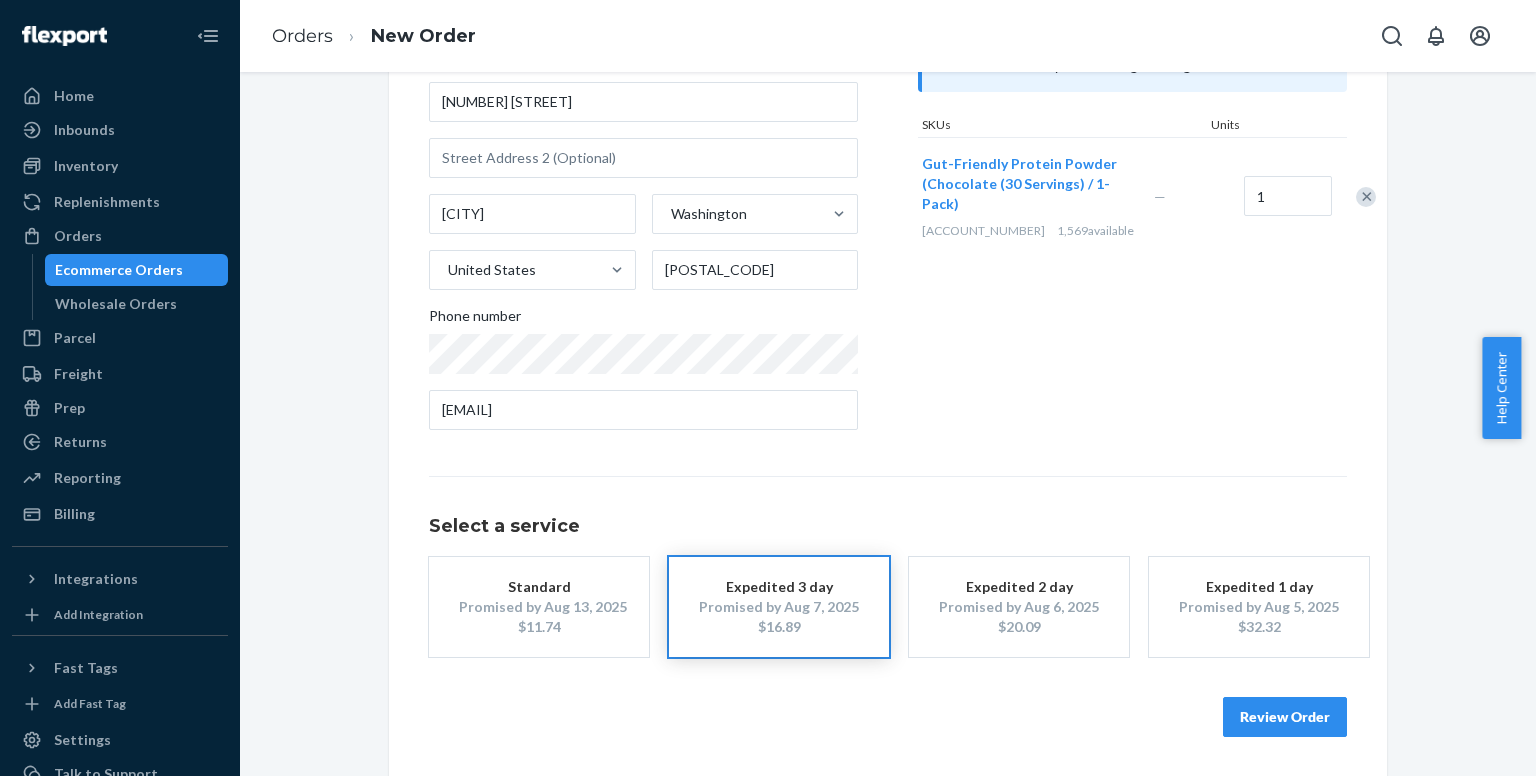 click on "Review Order" at bounding box center [1285, 717] 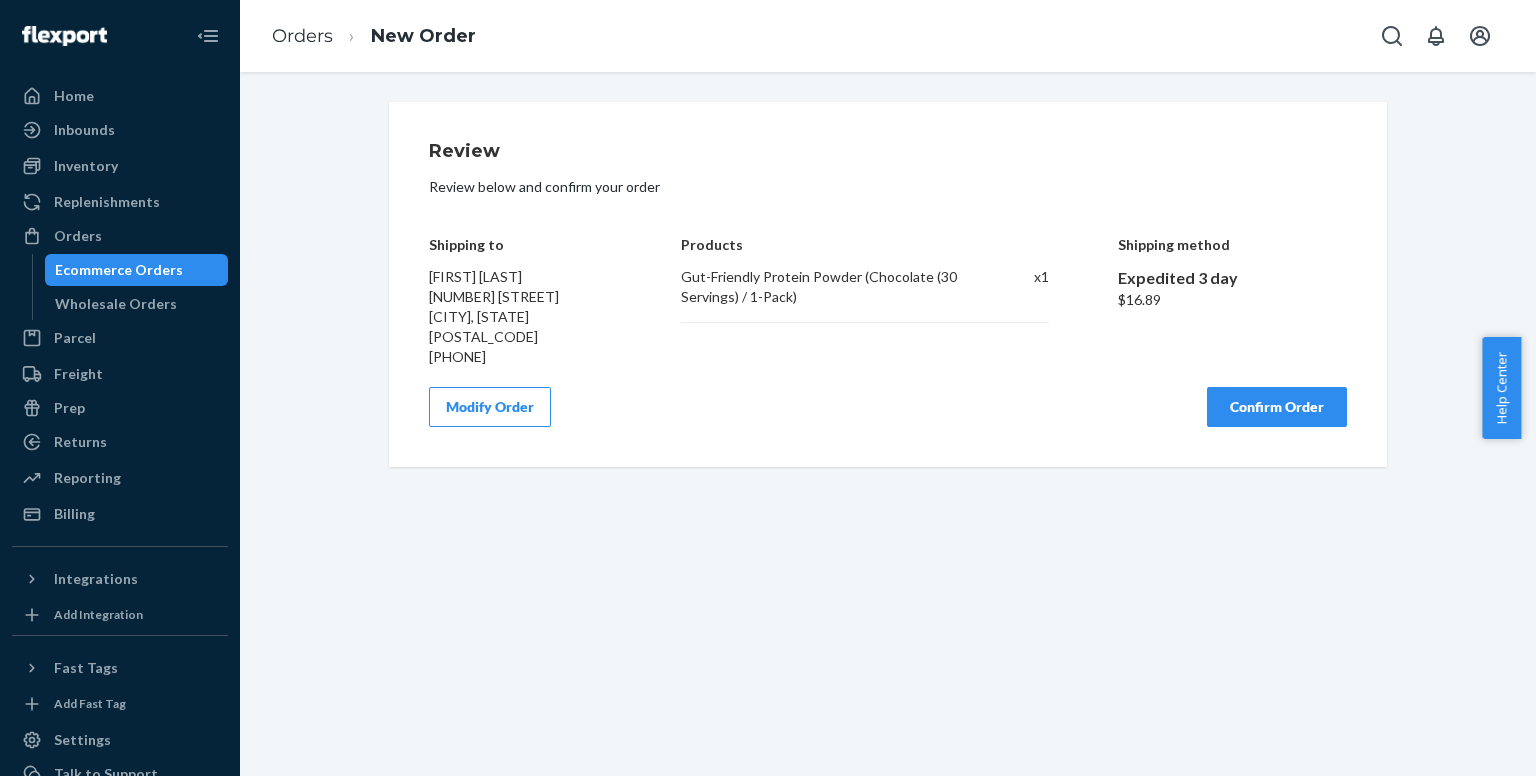 scroll, scrollTop: 0, scrollLeft: 0, axis: both 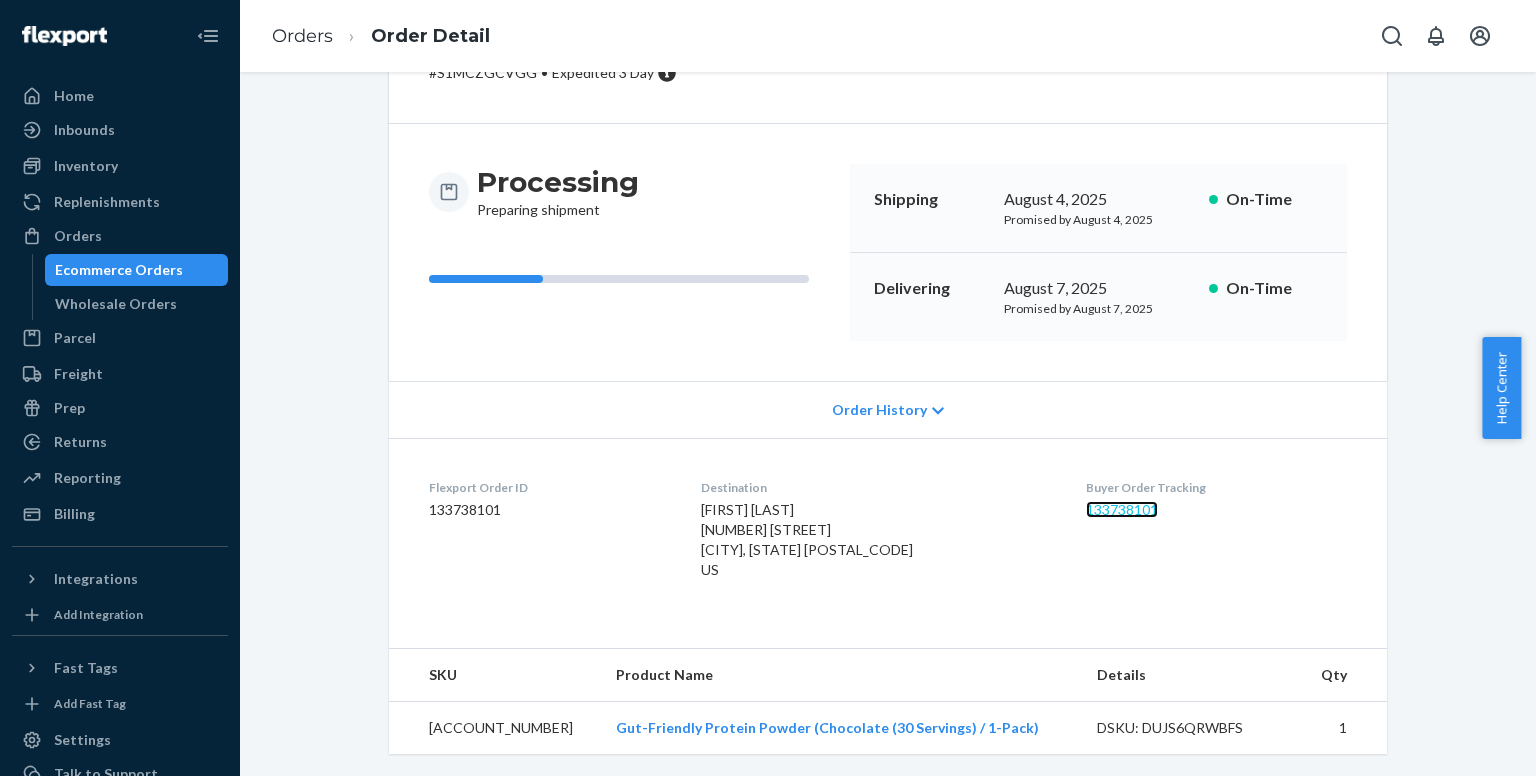 click on "133738101" at bounding box center (1122, 509) 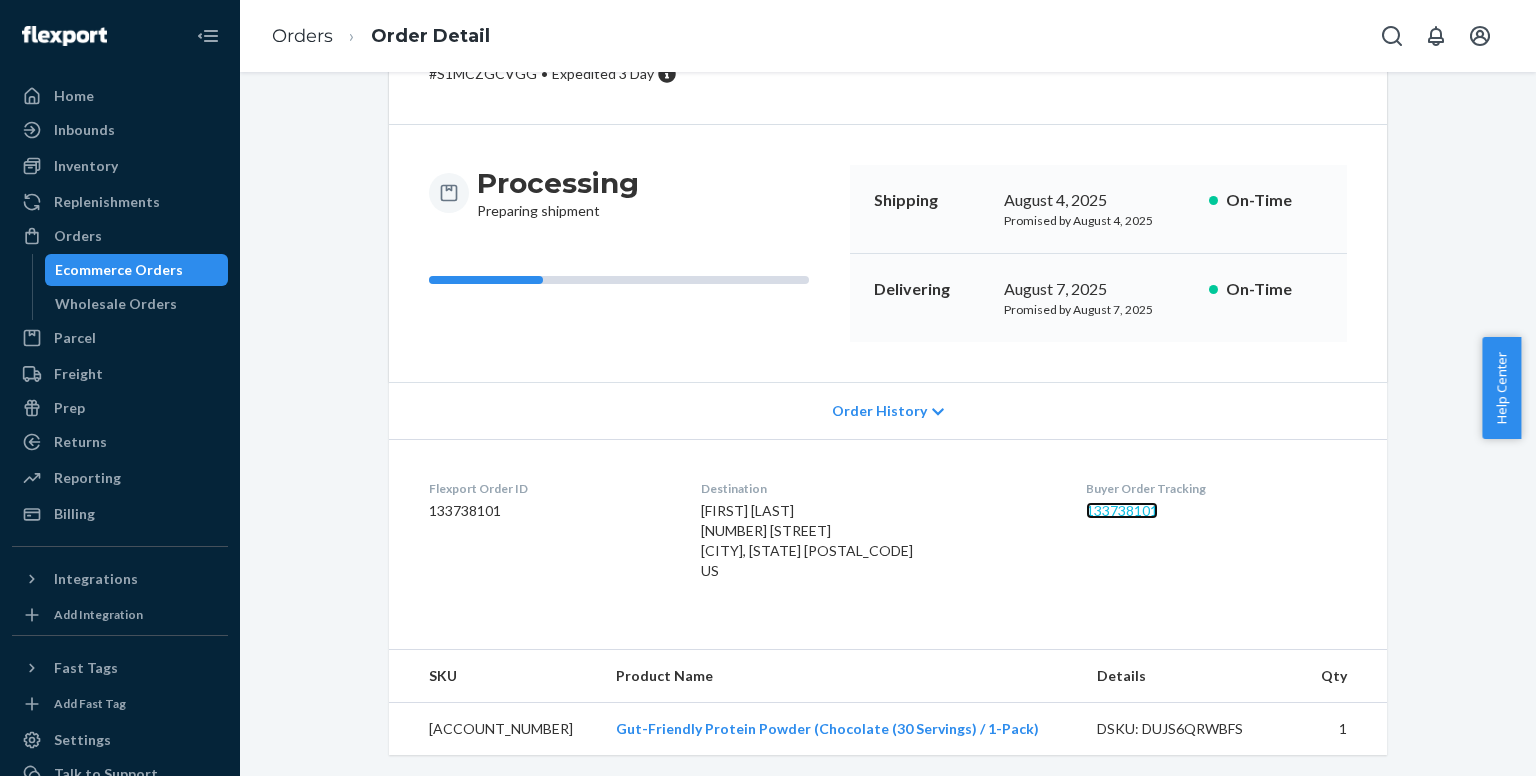 scroll, scrollTop: 121, scrollLeft: 0, axis: vertical 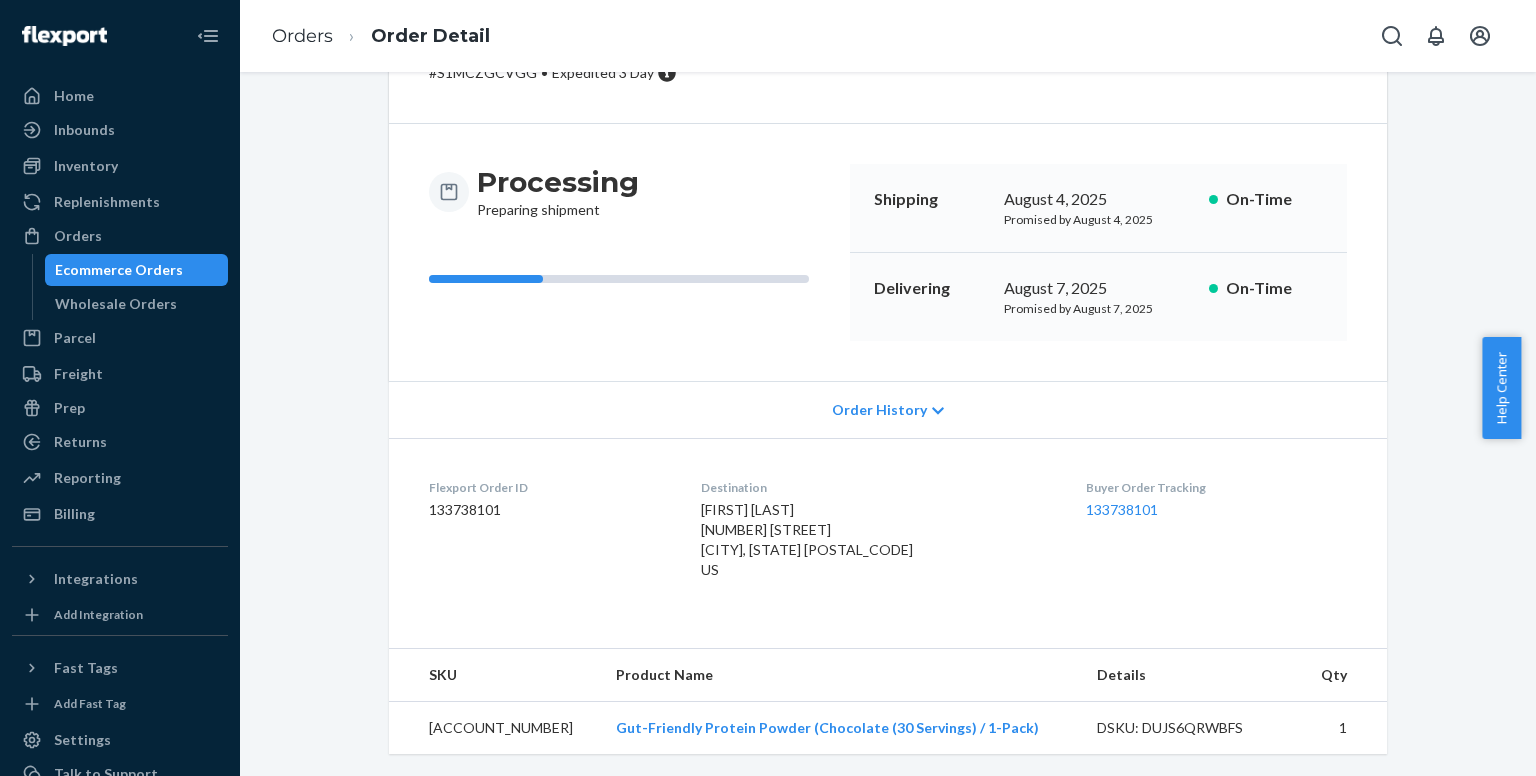 click on "[FIRST] [LAST]
[NUMBER] [STREET]
[CITY], [STATE] [POSTAL_CODE]
US" at bounding box center [807, 539] 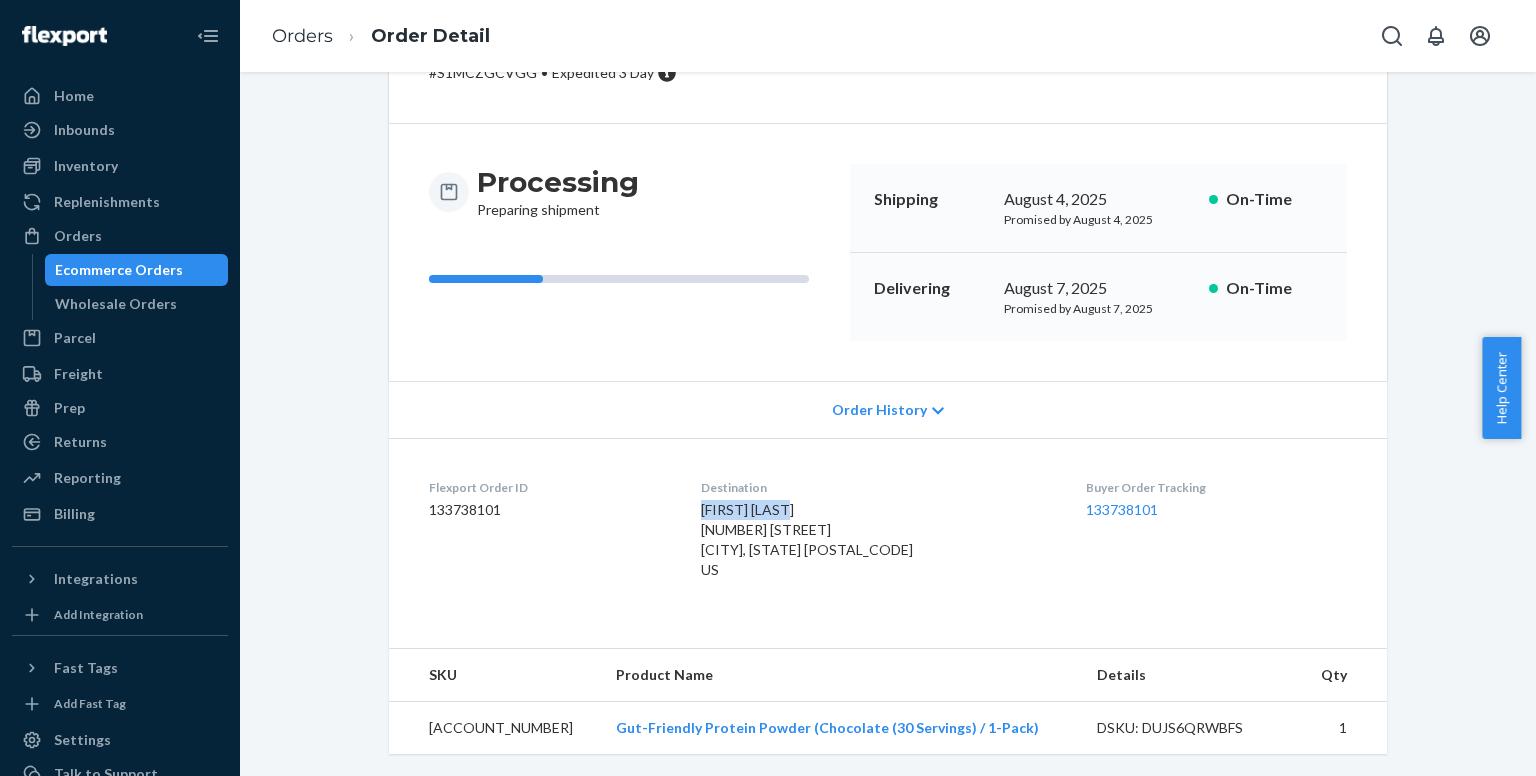 drag, startPoint x: 747, startPoint y: 515, endPoint x: 781, endPoint y: 513, distance: 34.058773 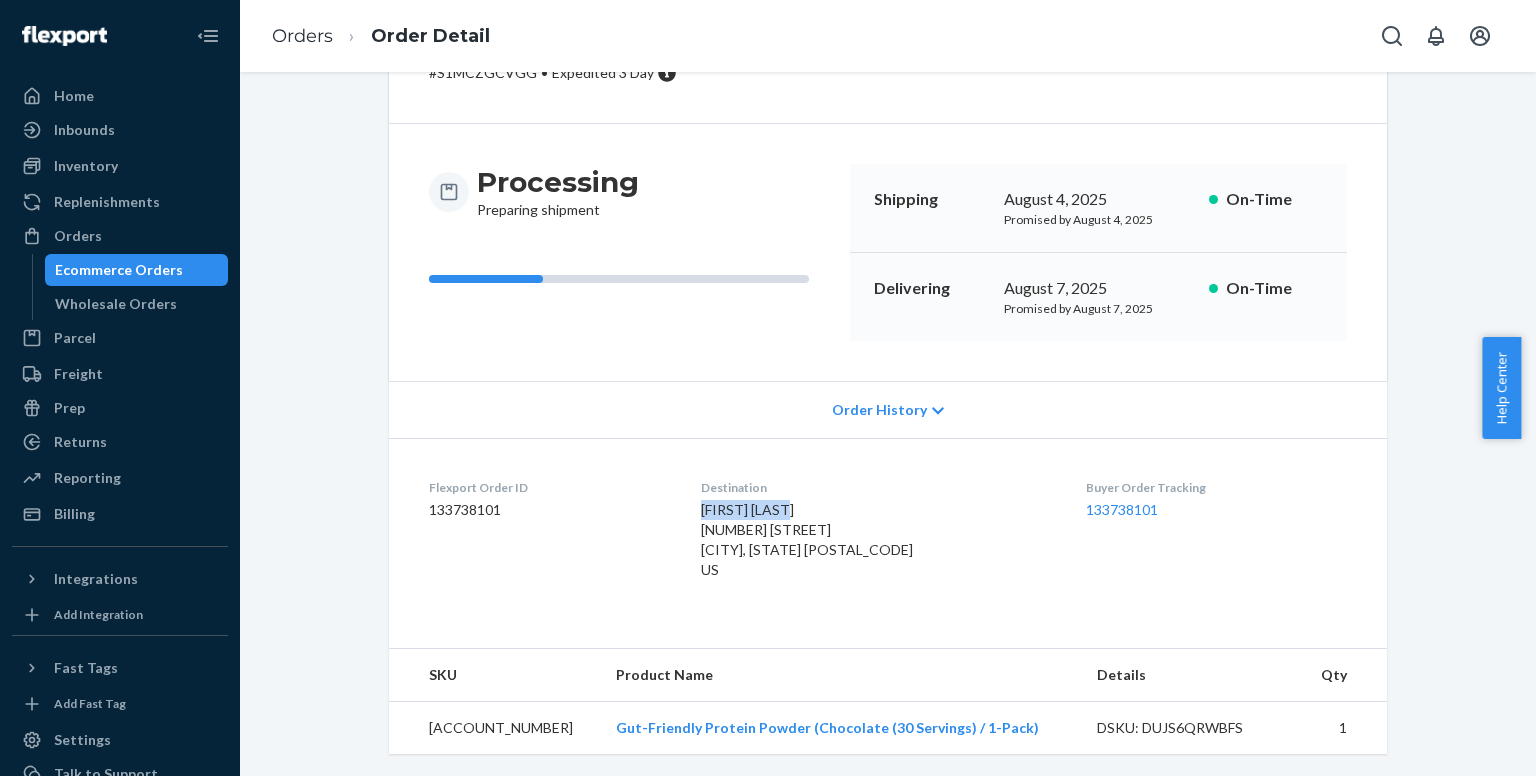 click on "[FIRST] [LAST]
[NUMBER] [STREET]
[CITY], [STATE] [POSTAL_CODE]
US" at bounding box center (807, 539) 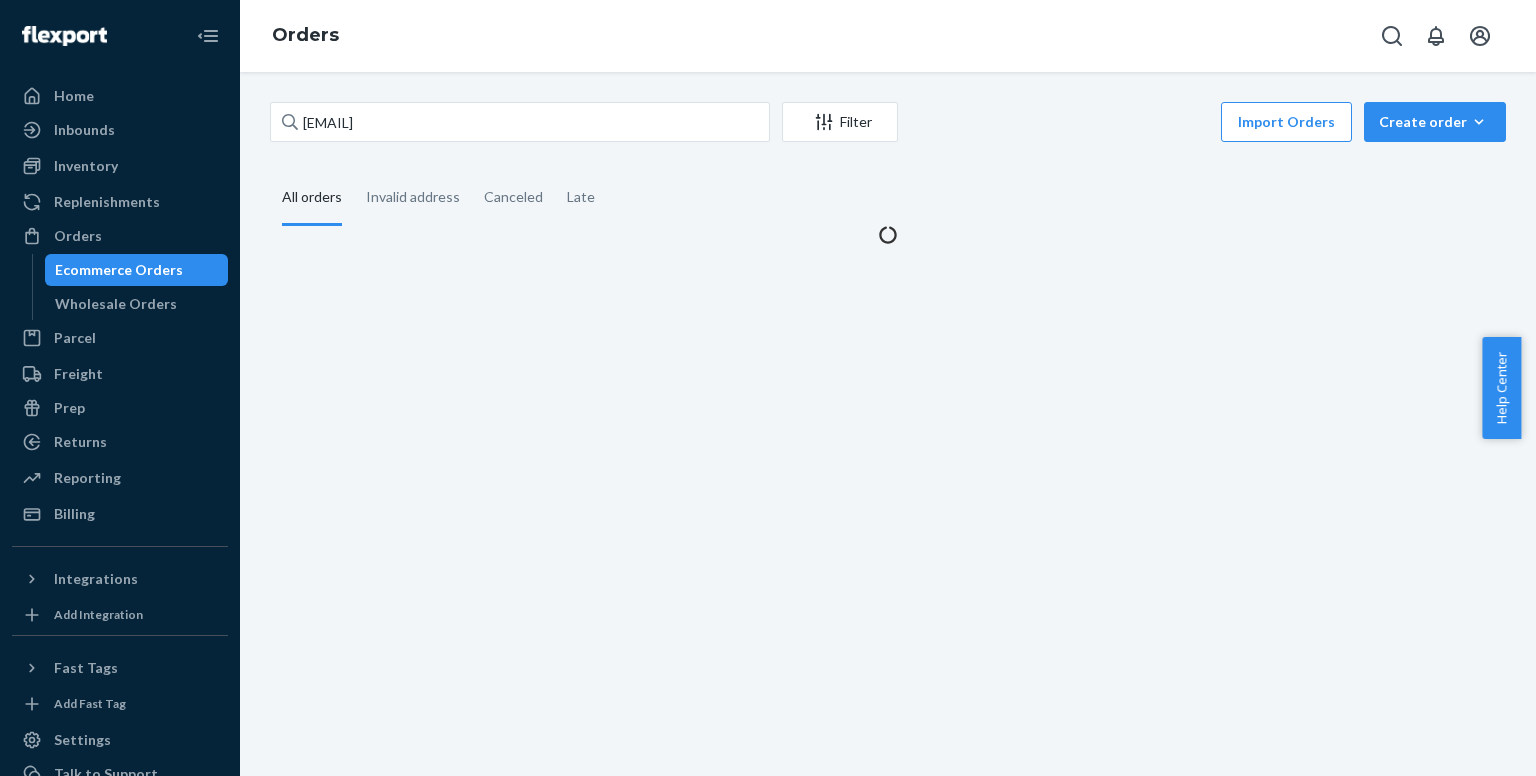 scroll, scrollTop: 0, scrollLeft: 0, axis: both 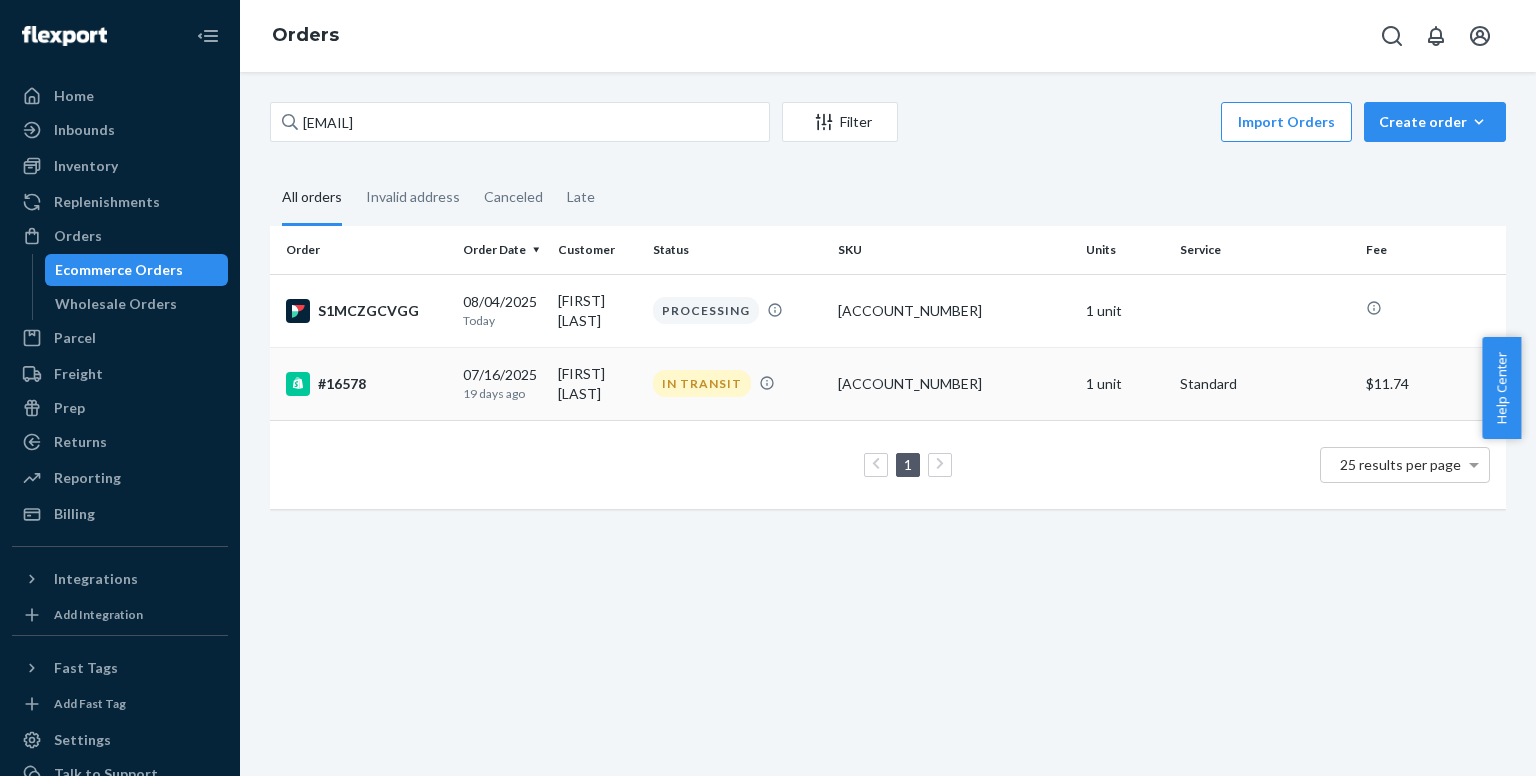click on "#16578" at bounding box center (366, 384) 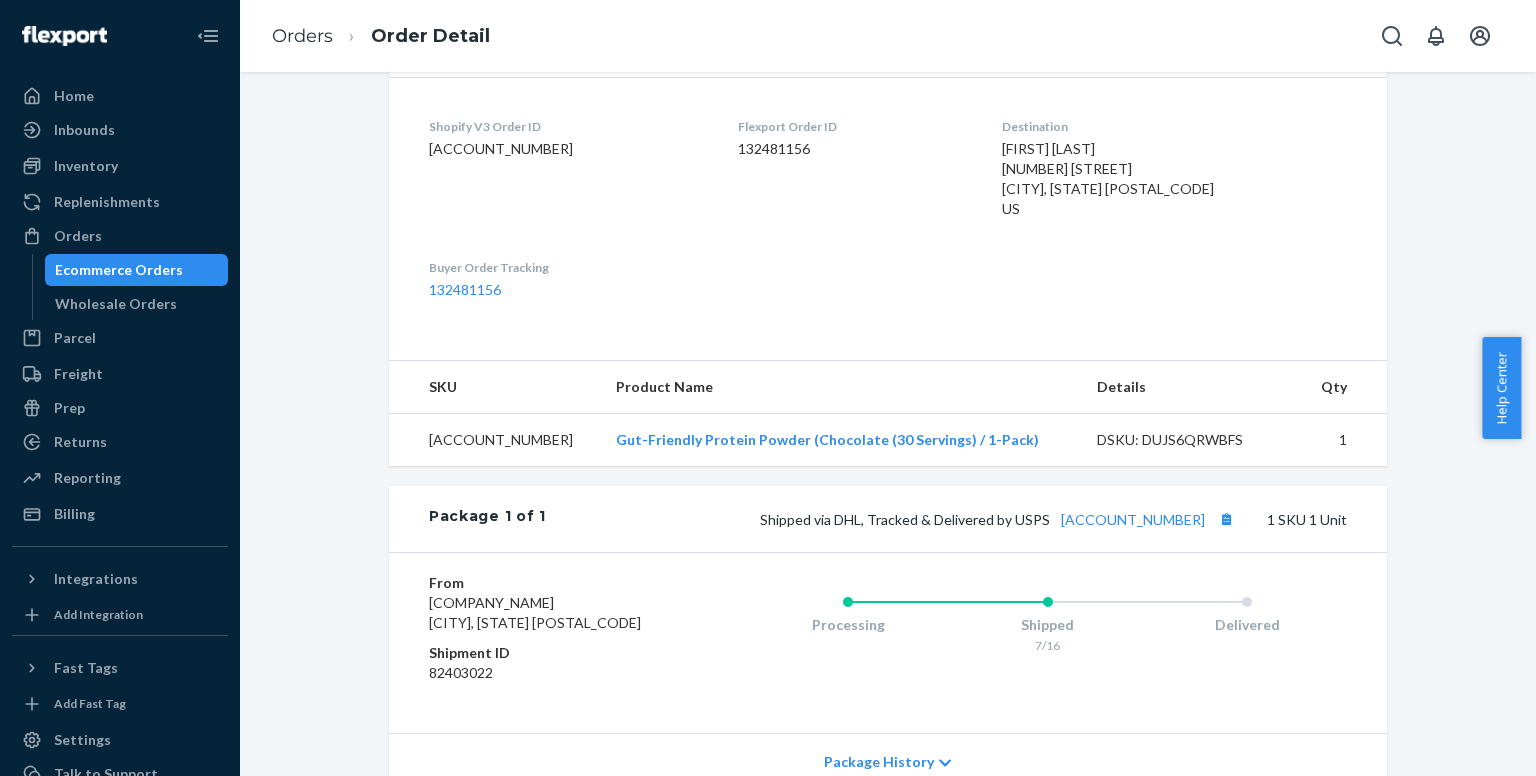 scroll, scrollTop: 188, scrollLeft: 0, axis: vertical 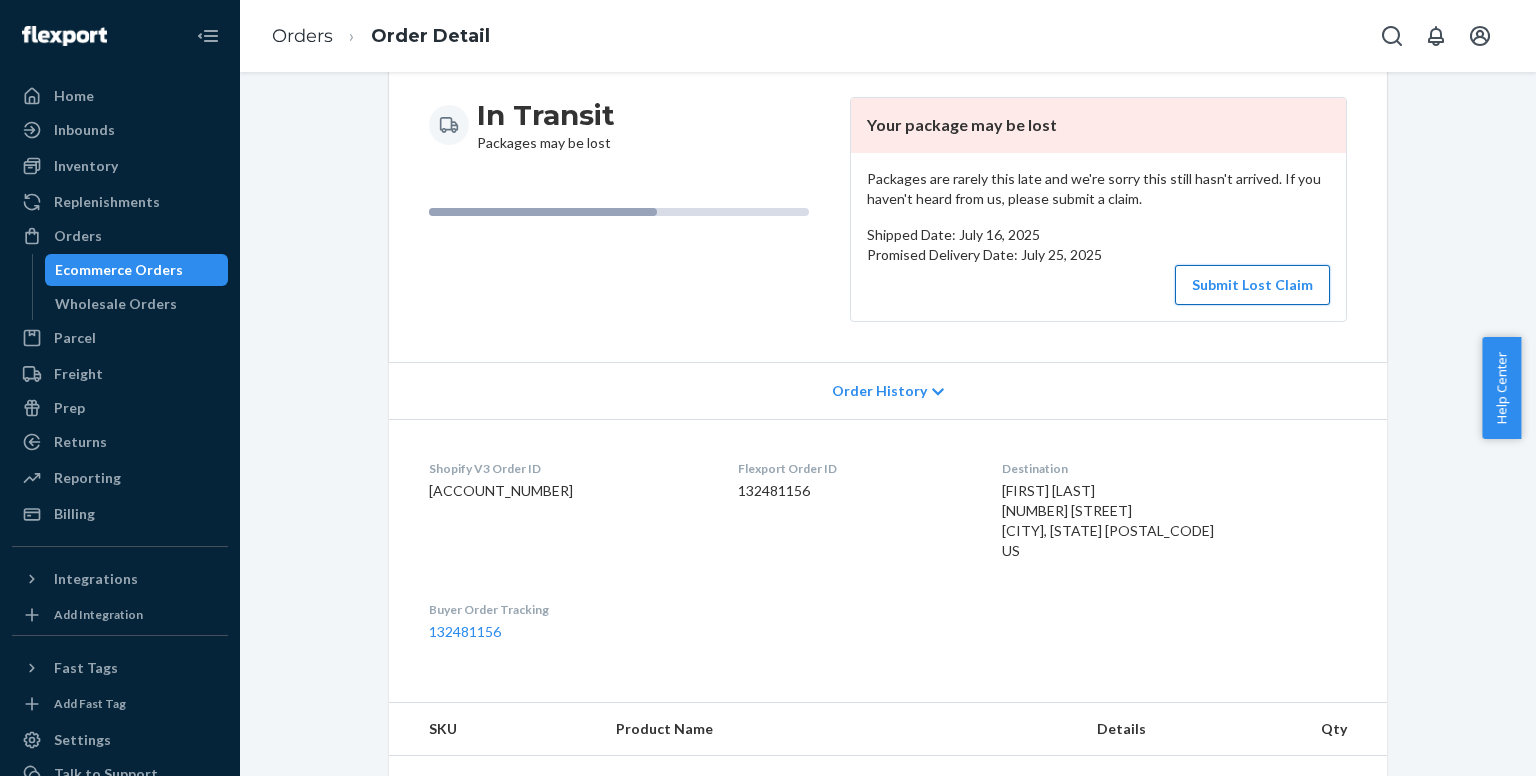 click on "Submit Lost Claim" at bounding box center (1252, 285) 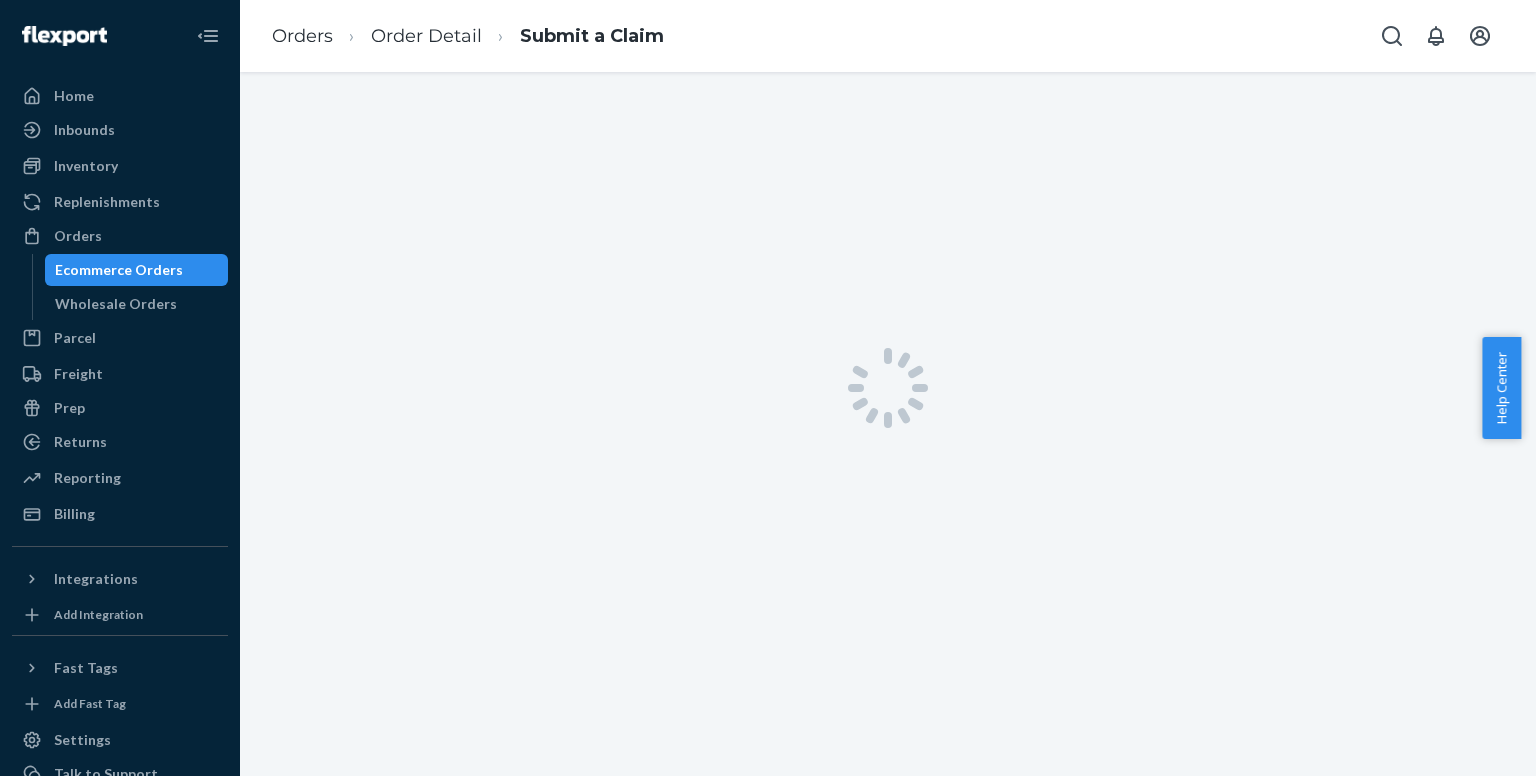 scroll, scrollTop: 0, scrollLeft: 0, axis: both 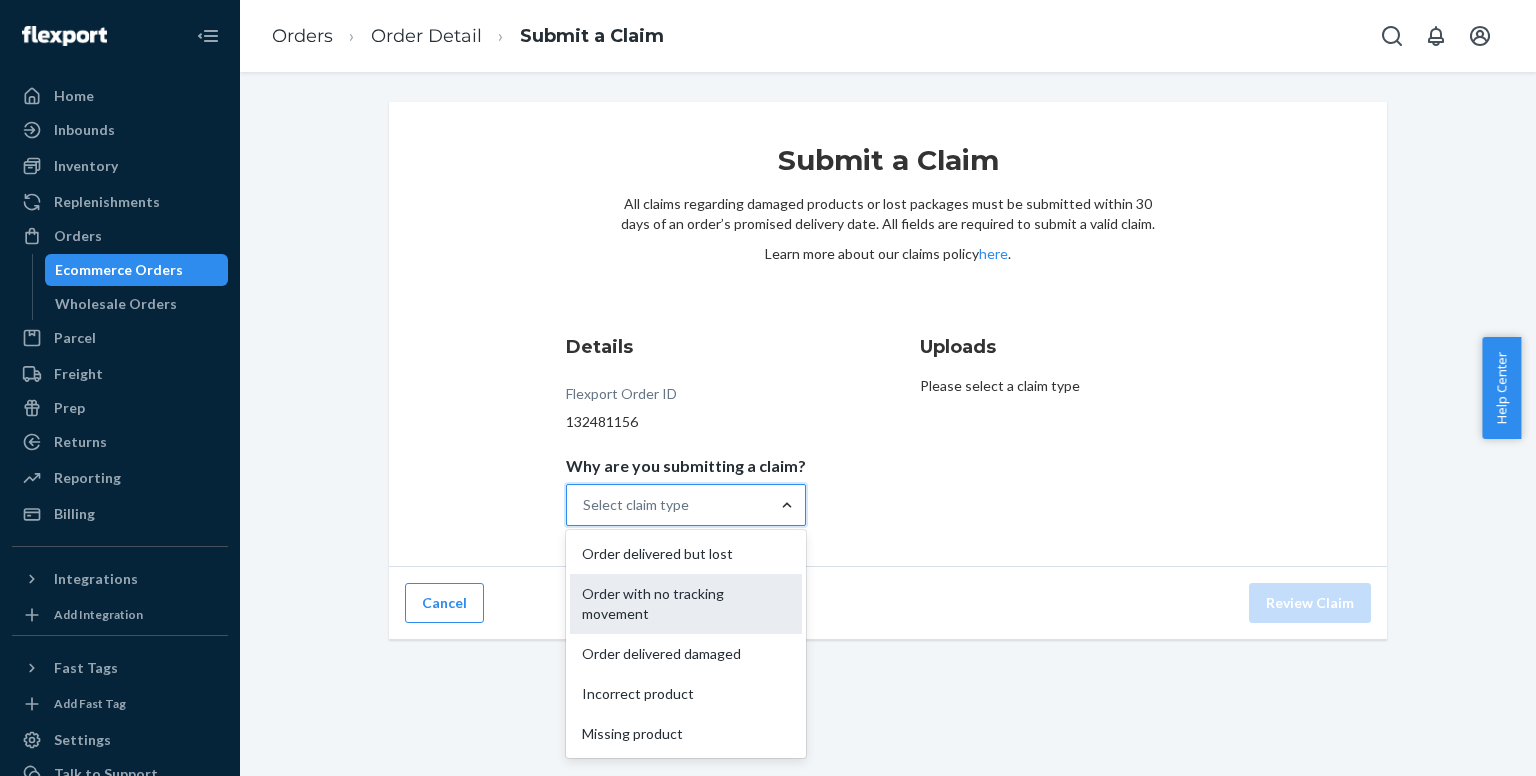click on "Order with no tracking movement" at bounding box center [686, 604] 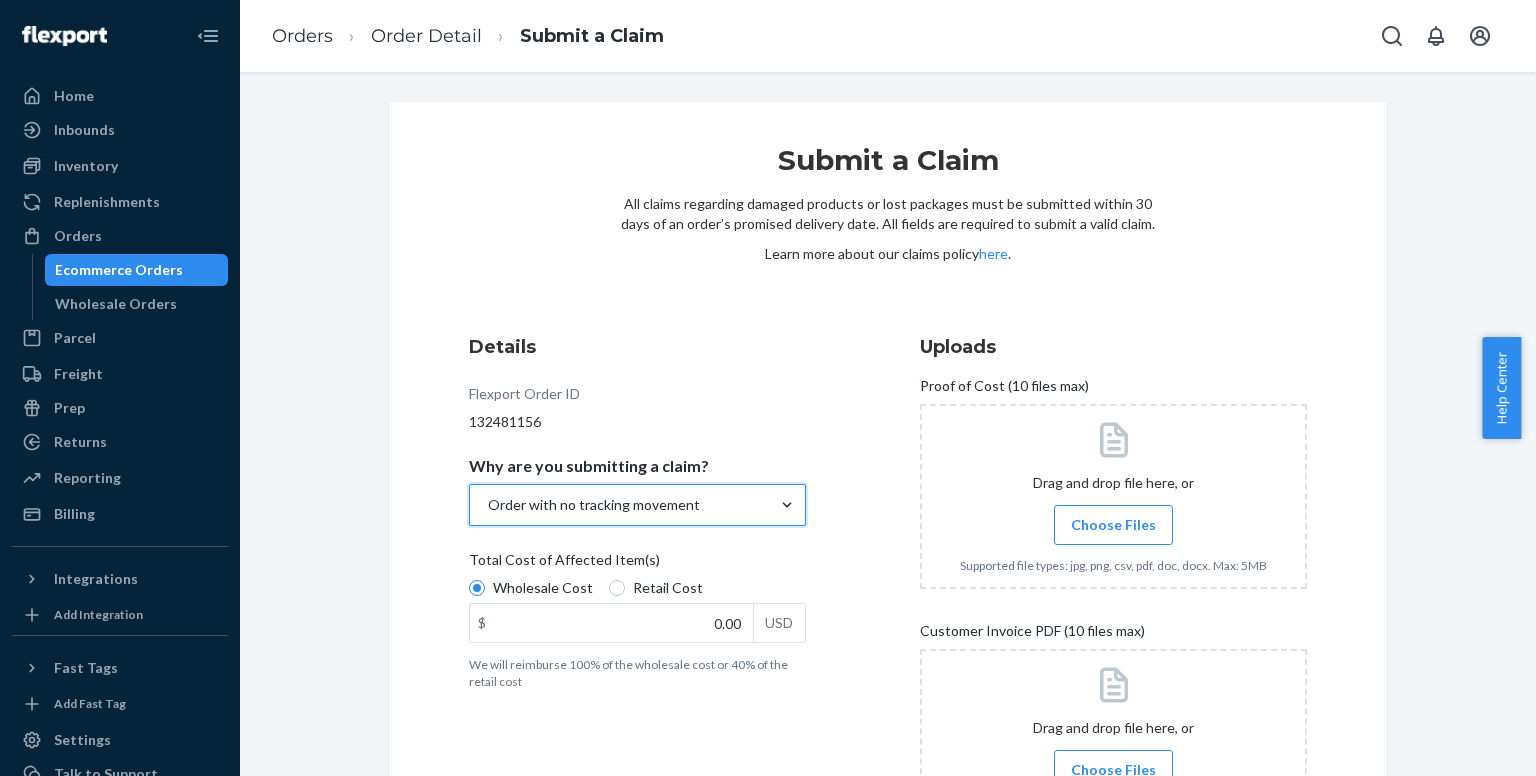 scroll, scrollTop: 200, scrollLeft: 0, axis: vertical 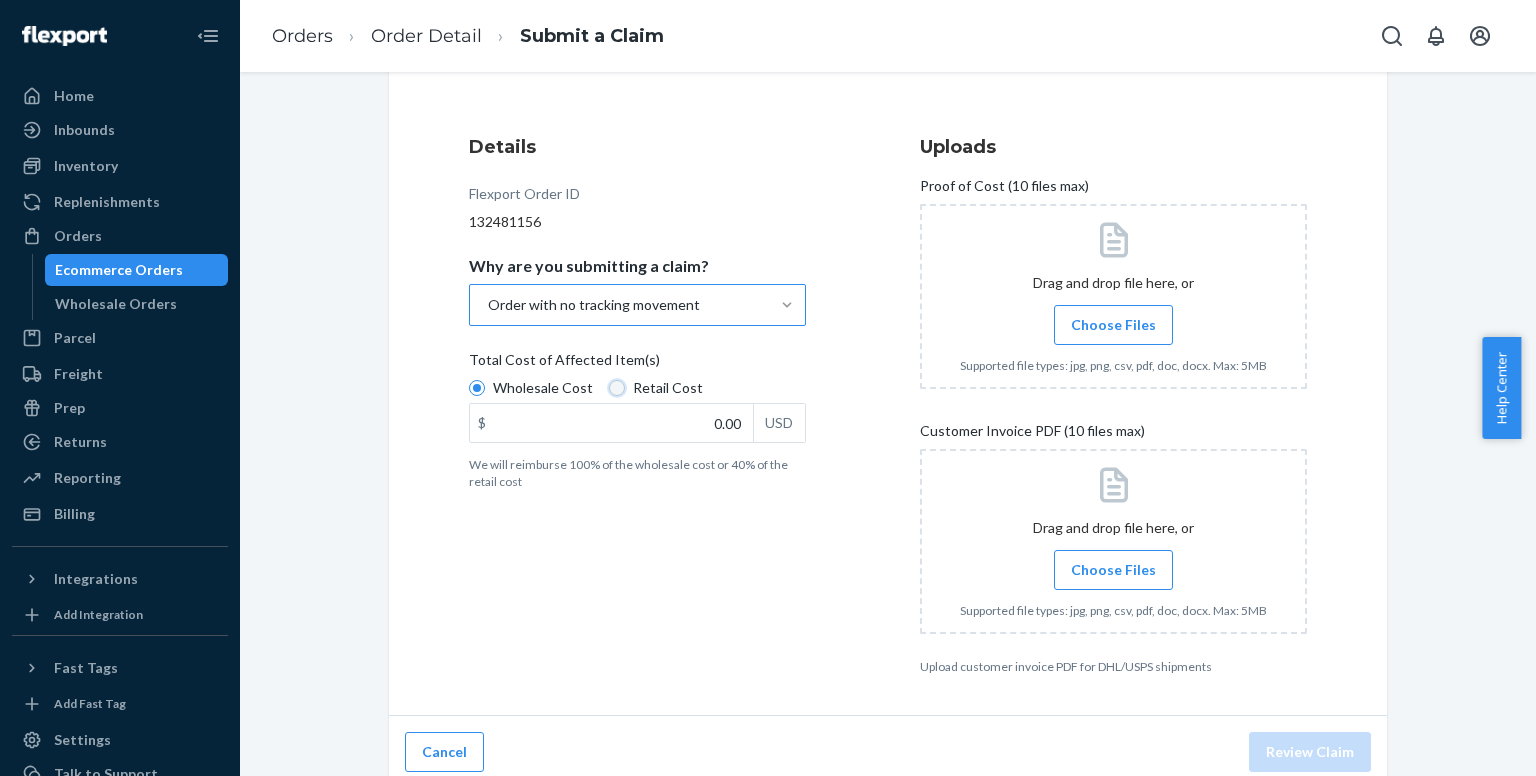 click on "Retail Cost" at bounding box center (617, 388) 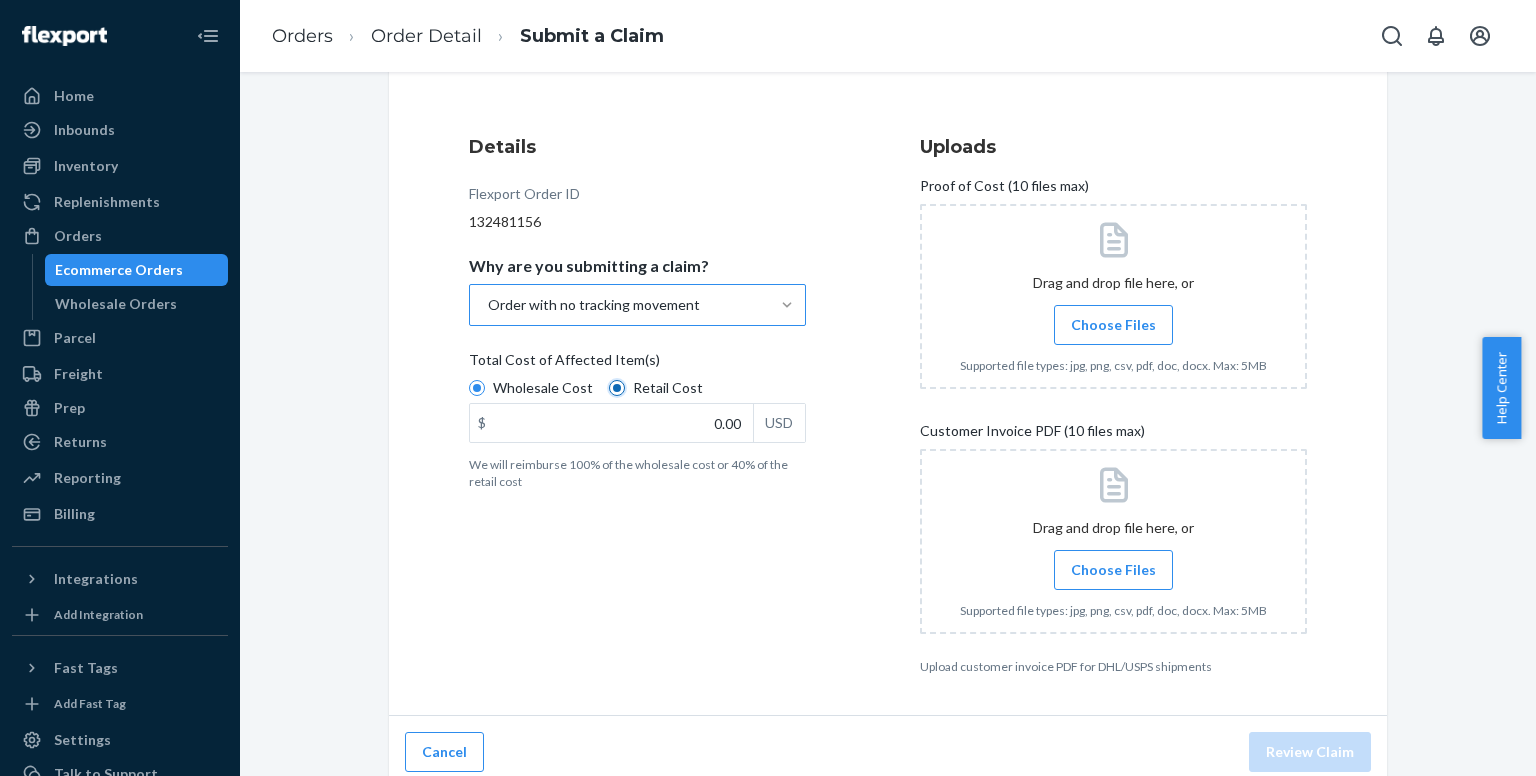 radio on "true" 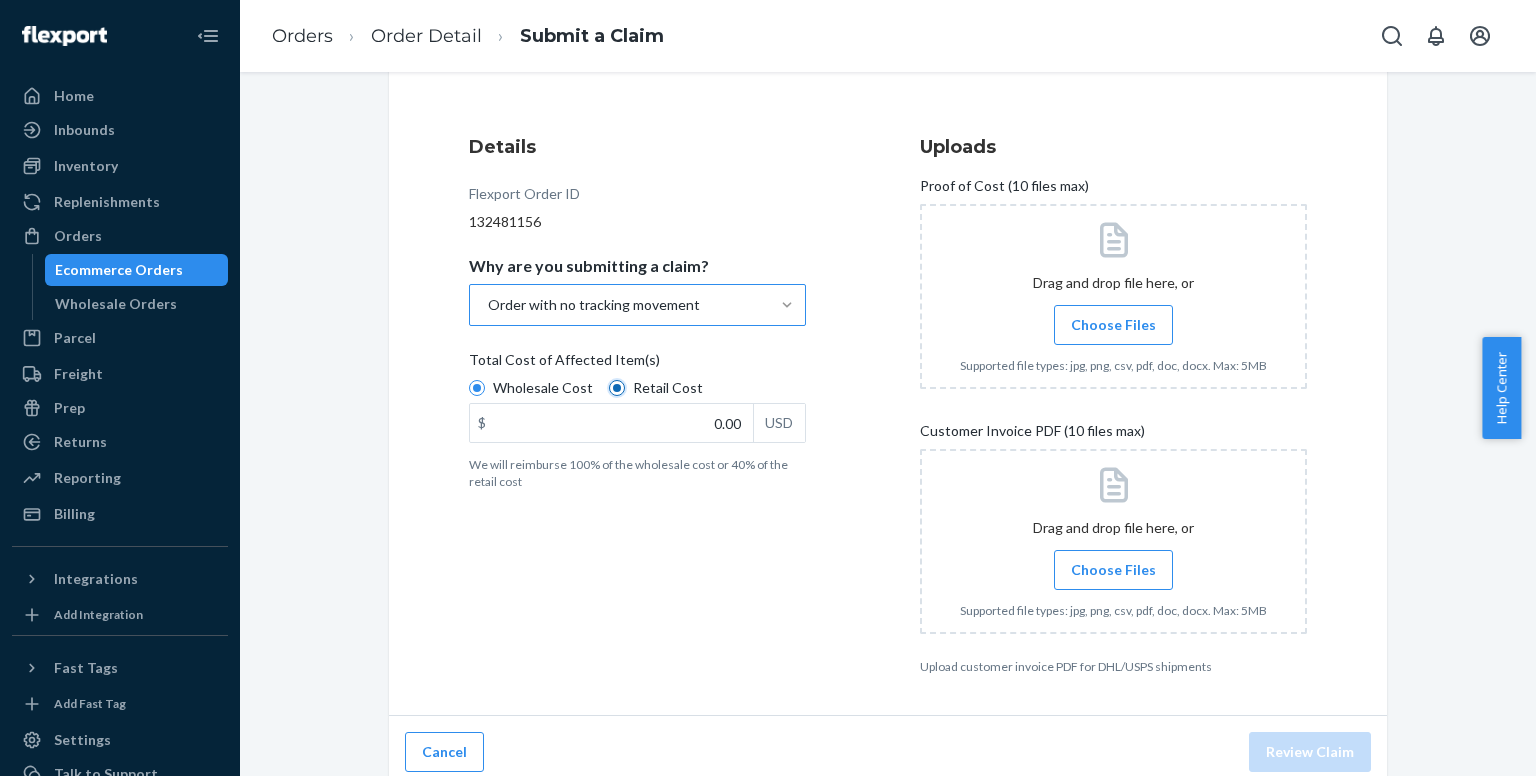 radio on "false" 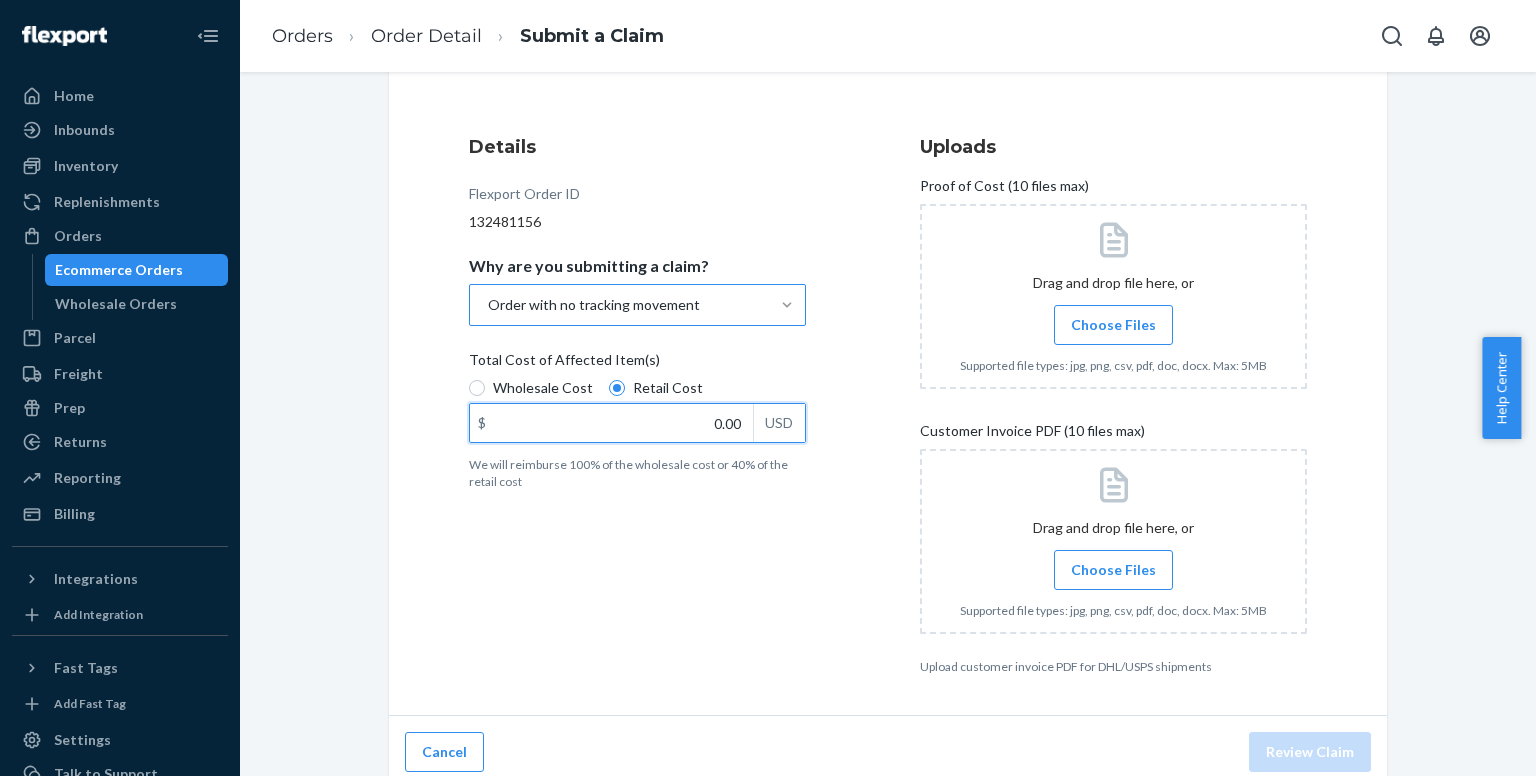 click on "0.00" at bounding box center (611, 423) 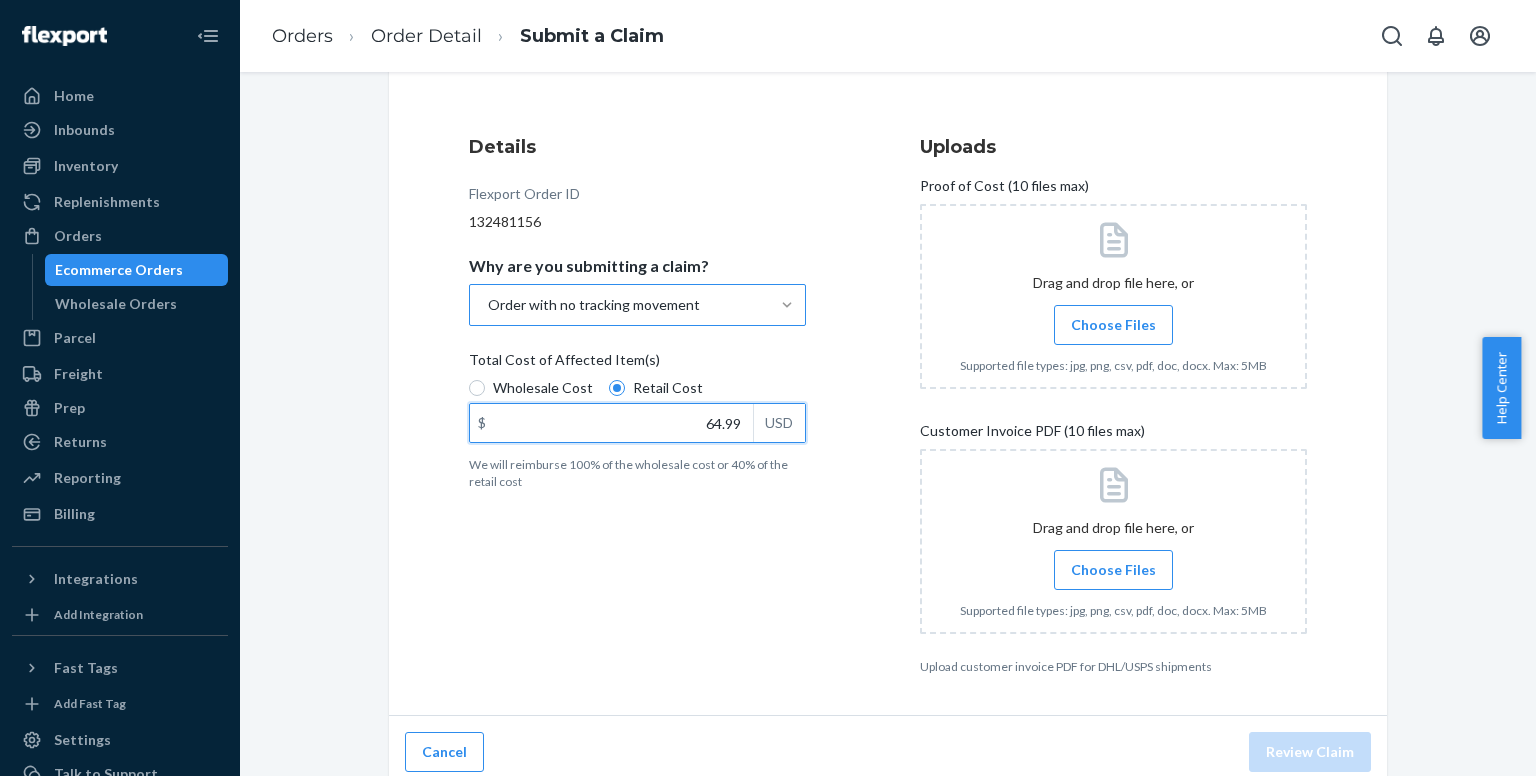 type on "64.99" 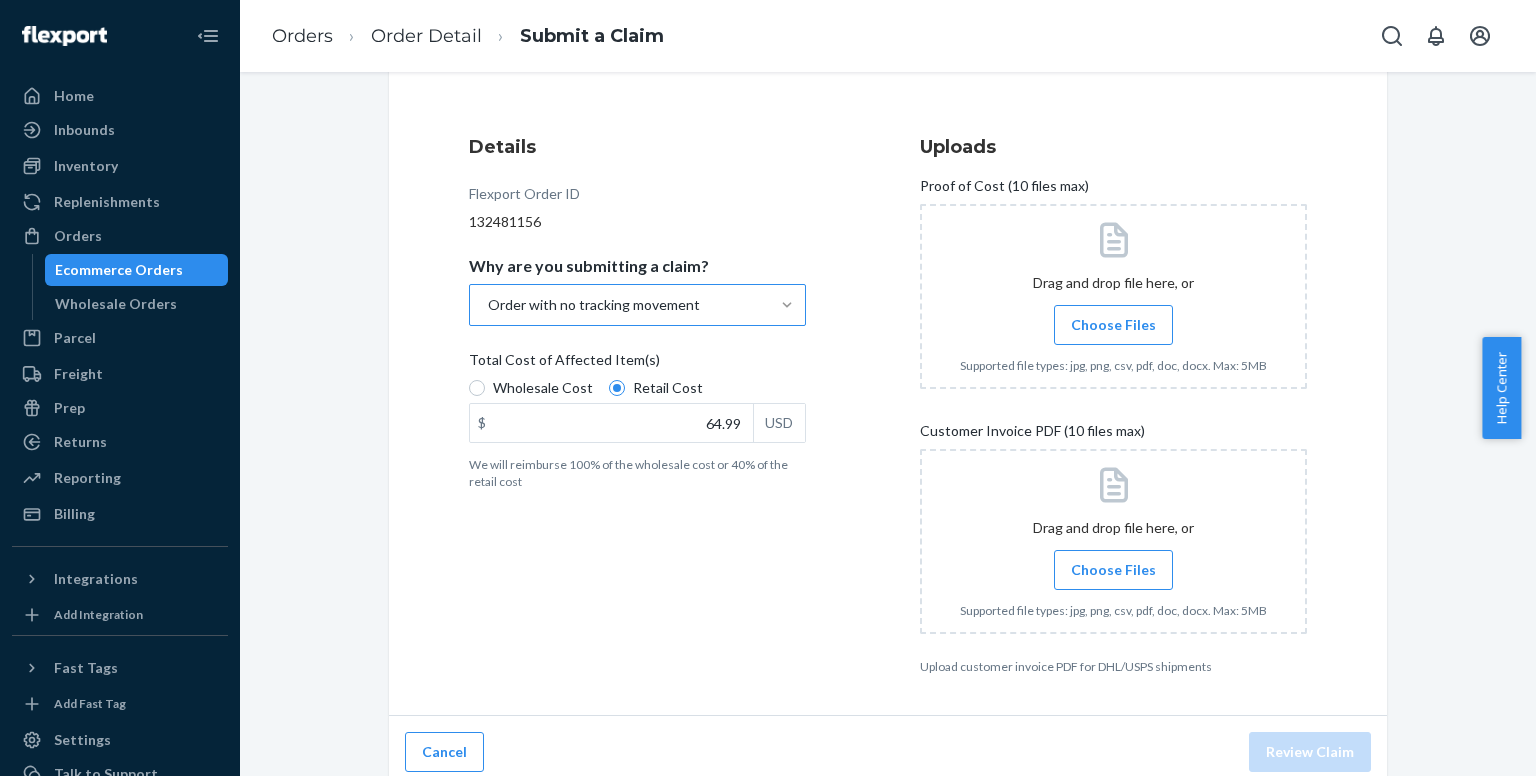 click on "Choose Files" at bounding box center (1113, 325) 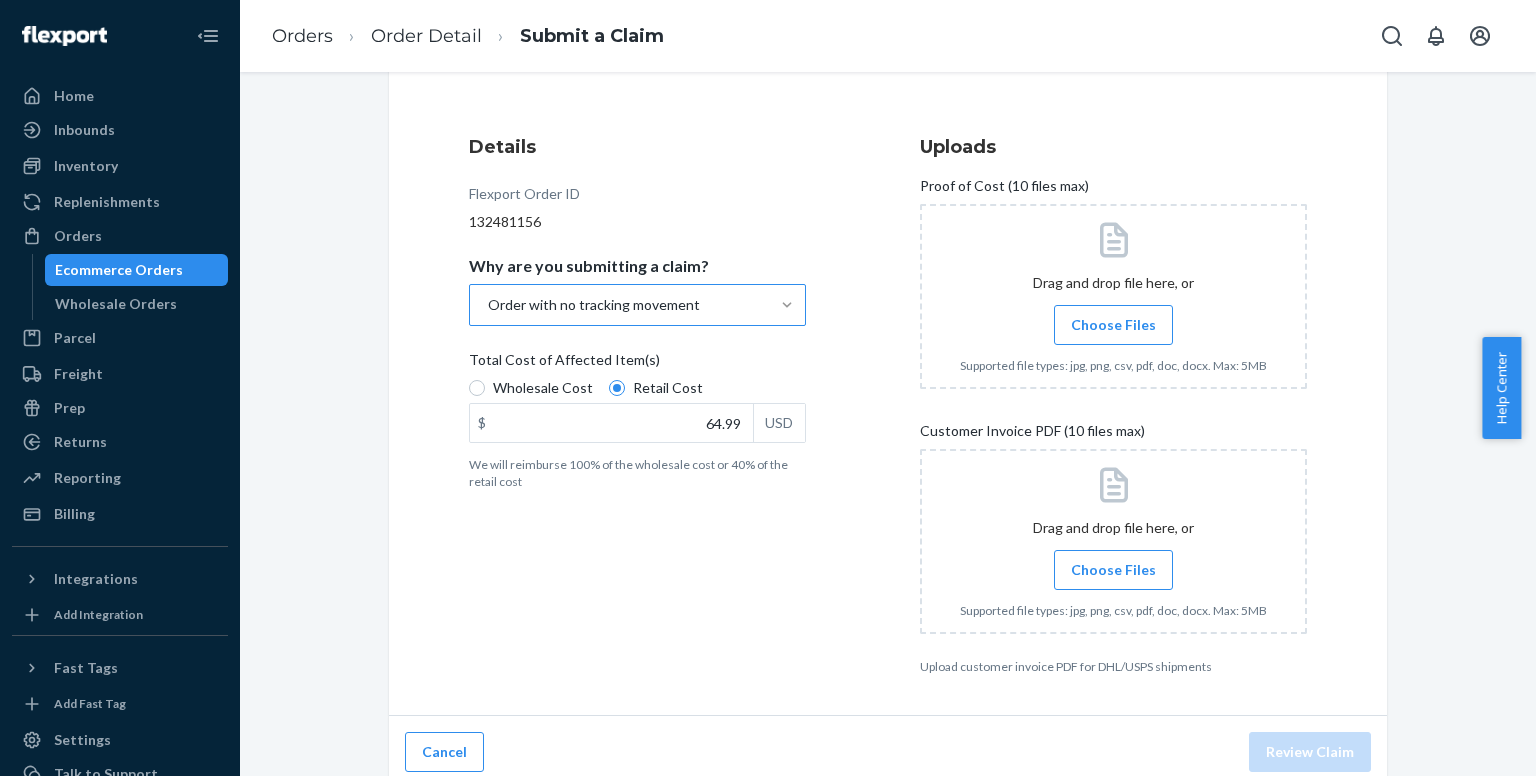click on "Choose Files" at bounding box center (1113, 325) 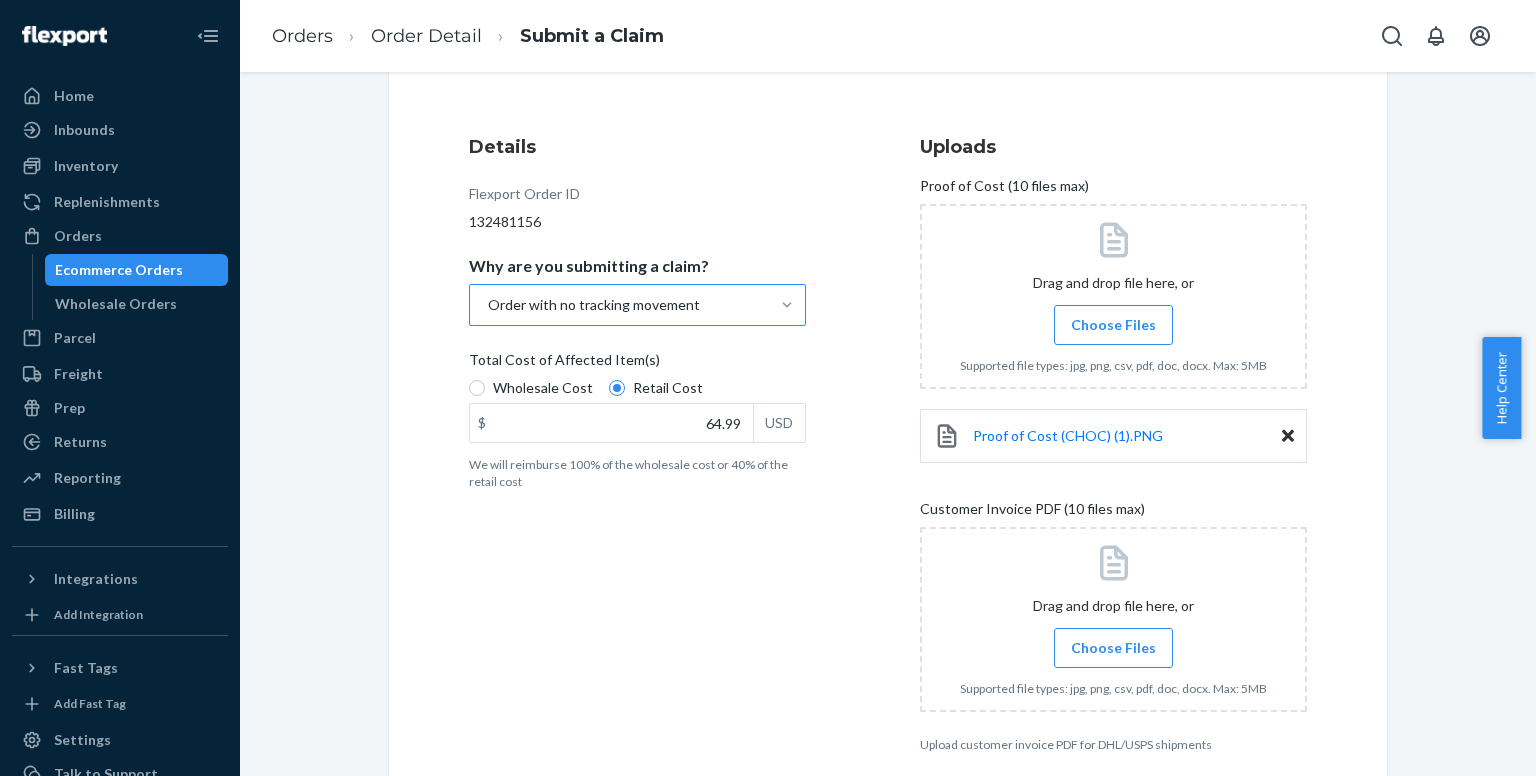 scroll, scrollTop: 290, scrollLeft: 0, axis: vertical 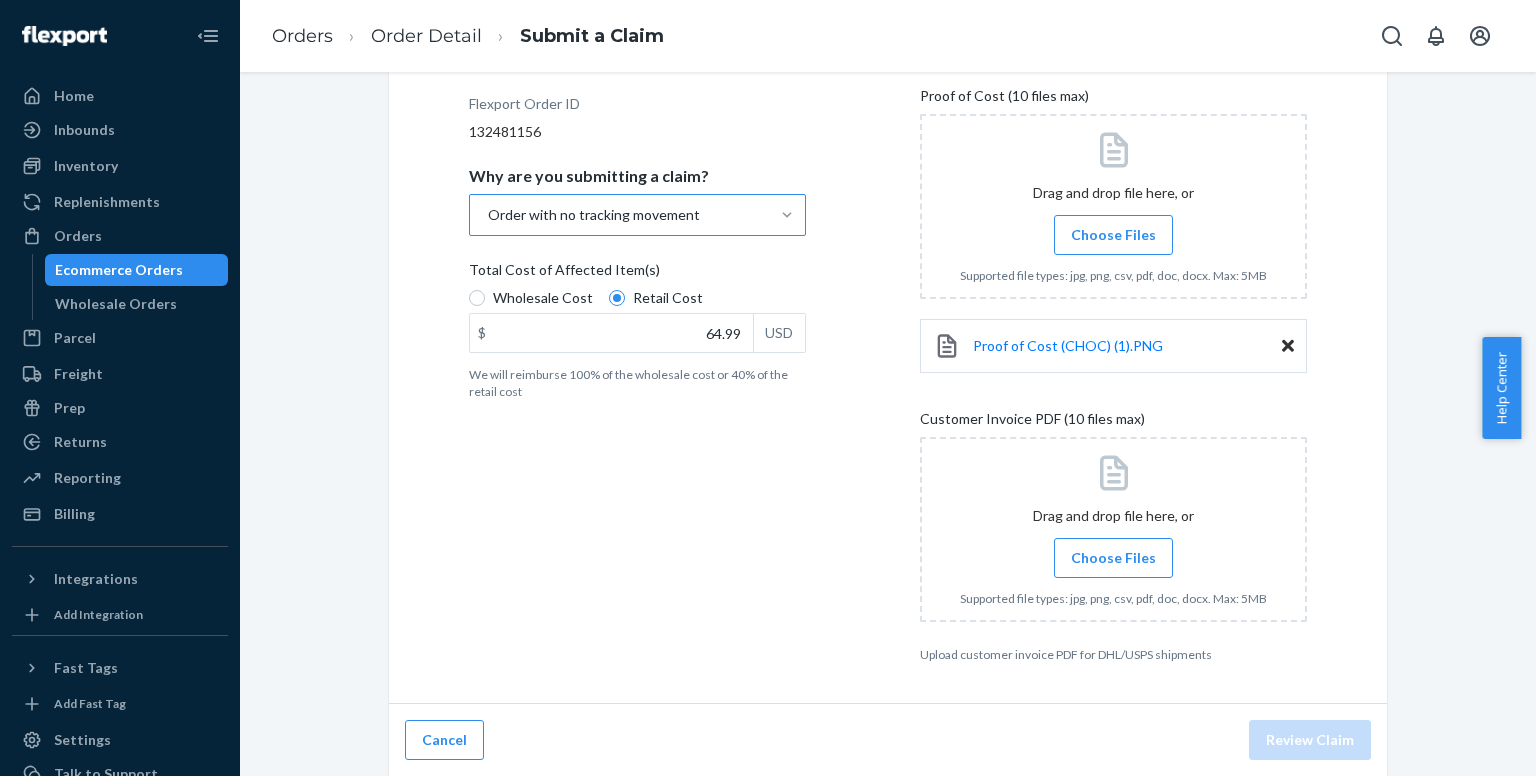 click on "Choose Files" at bounding box center (1113, 558) 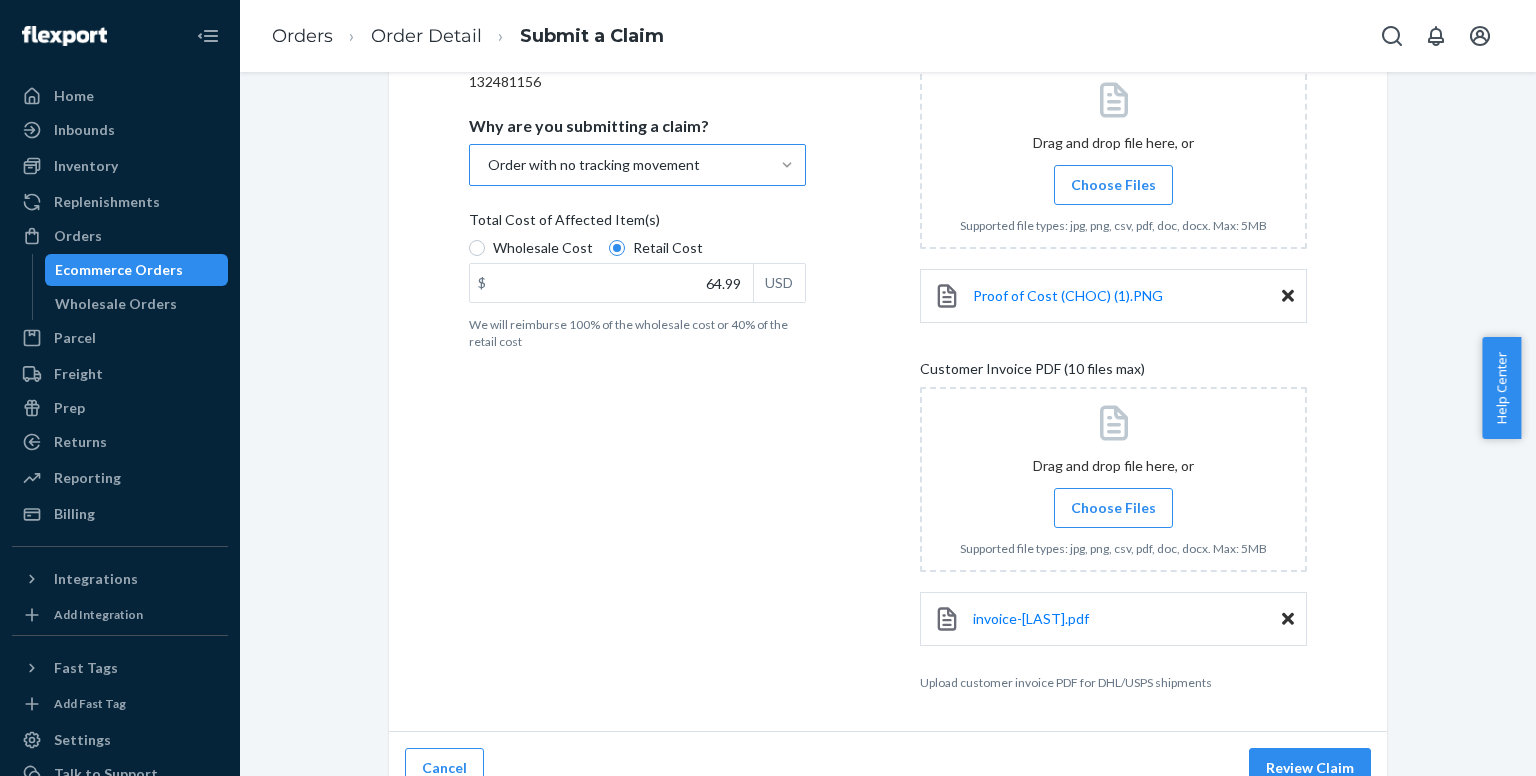 scroll, scrollTop: 368, scrollLeft: 0, axis: vertical 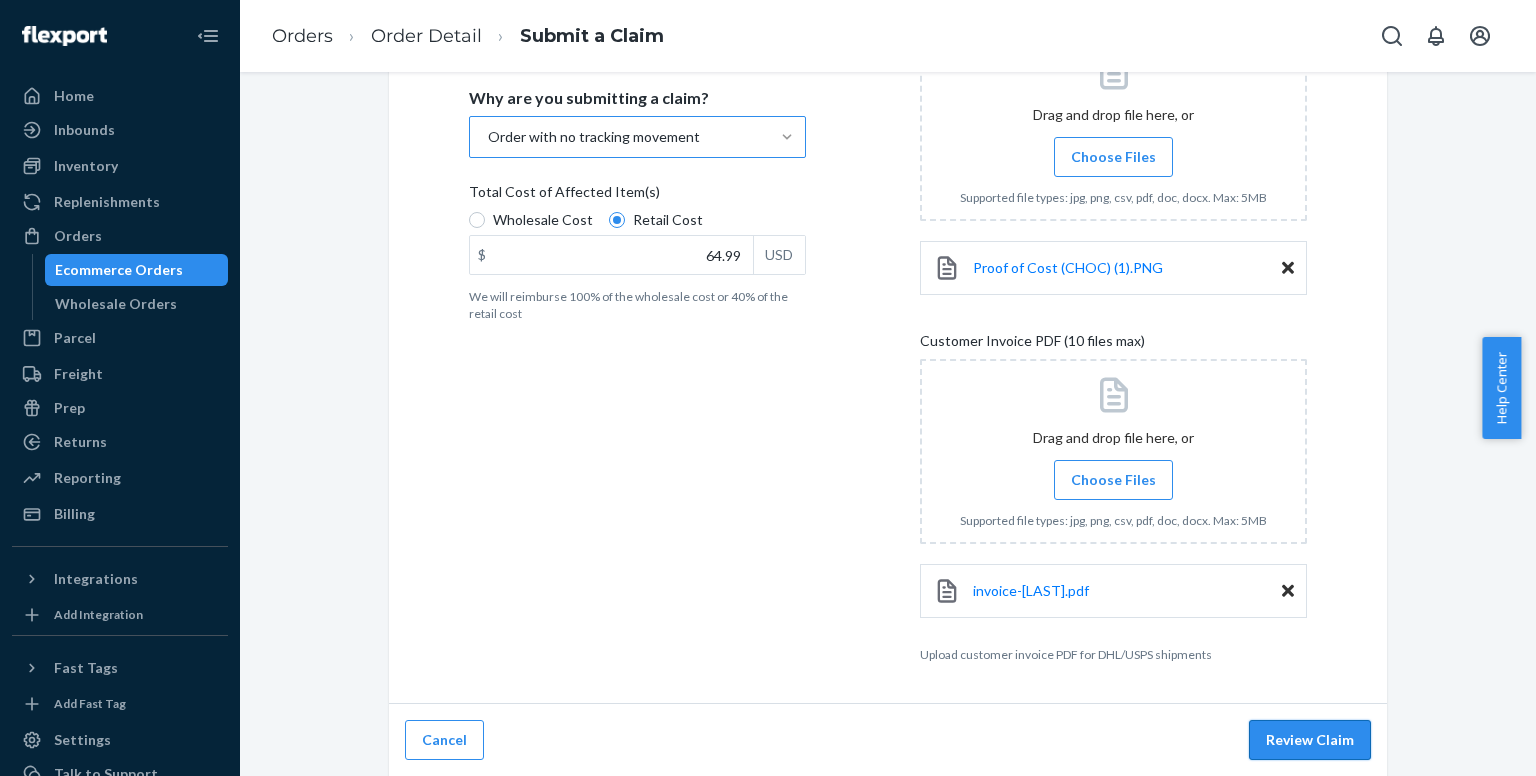 click on "Review Claim" at bounding box center [1310, 740] 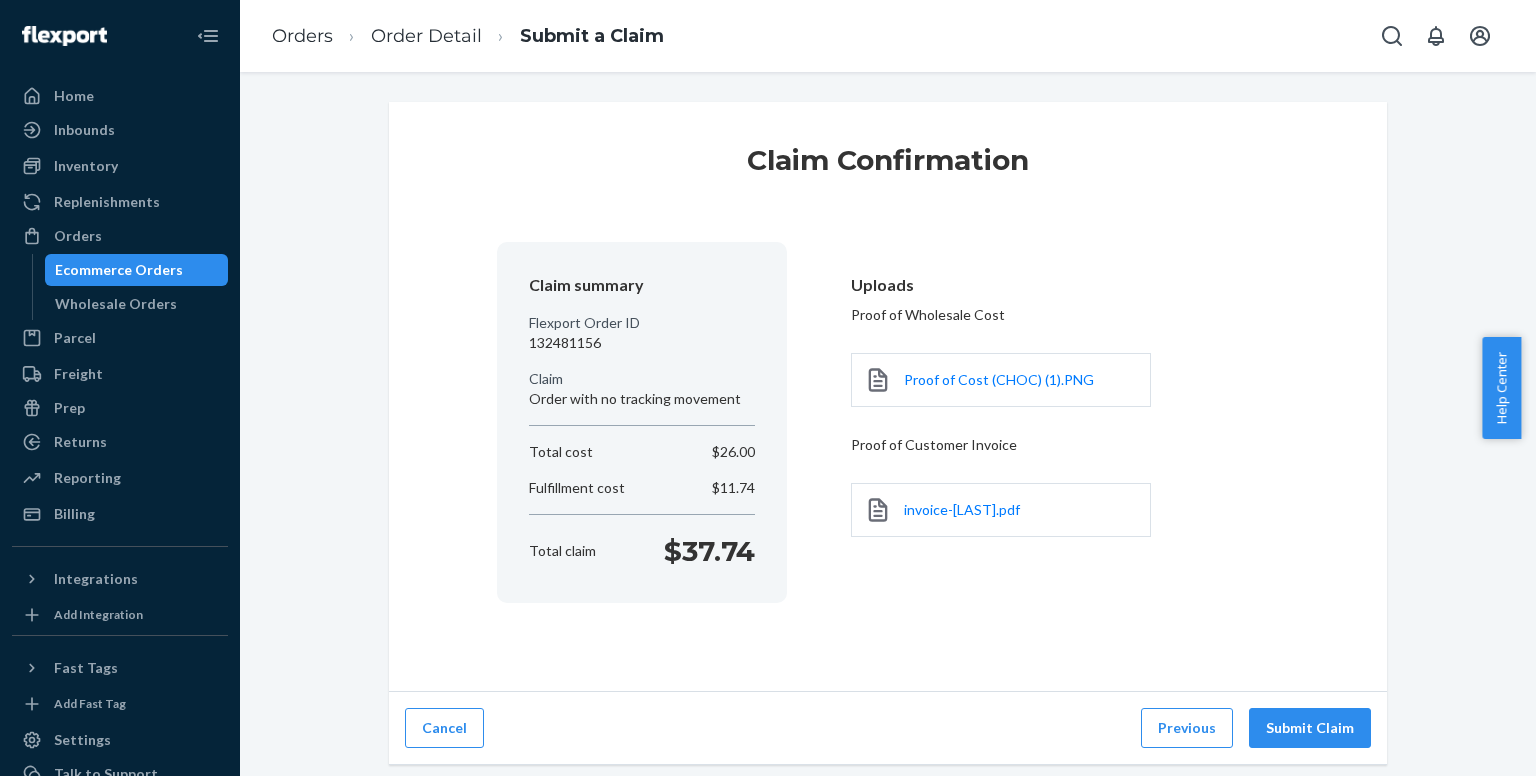 click on "Submit Claim" at bounding box center (1310, 728) 